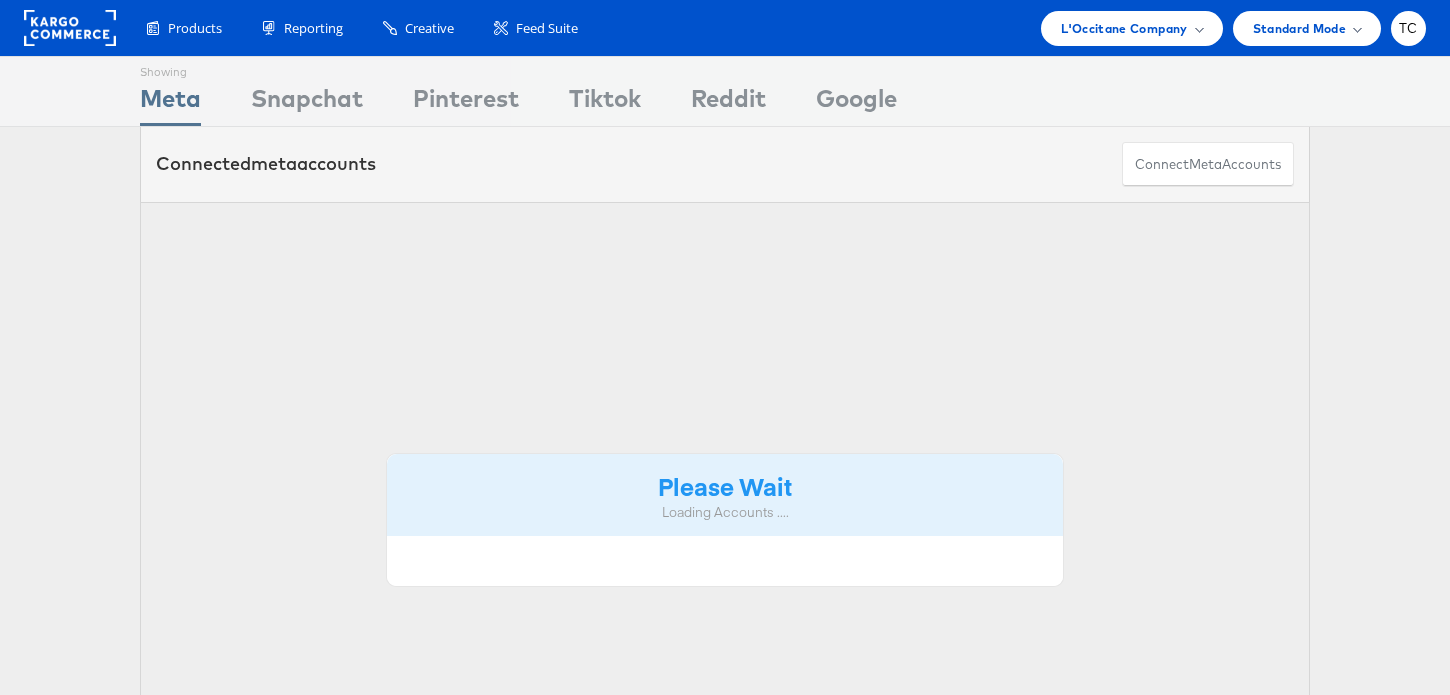 scroll, scrollTop: 0, scrollLeft: 0, axis: both 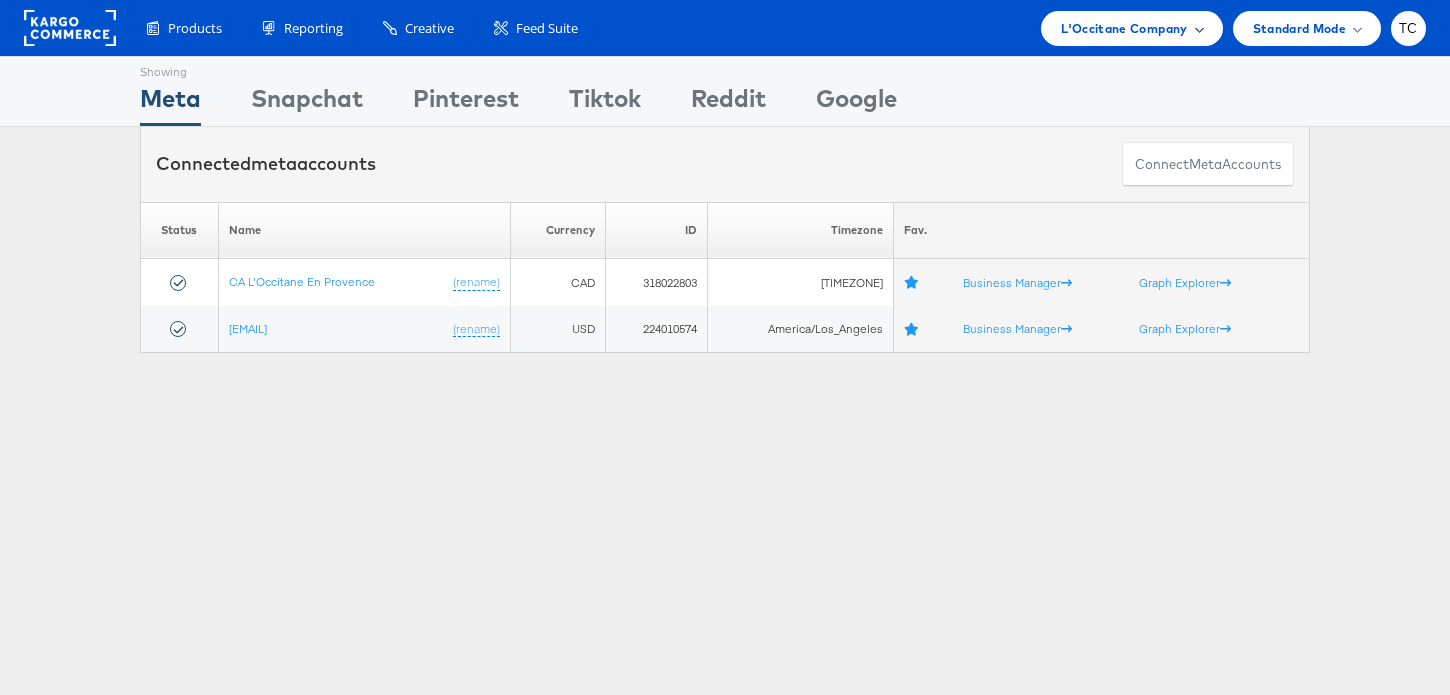 click on "L'Occitane Company" at bounding box center (1124, 28) 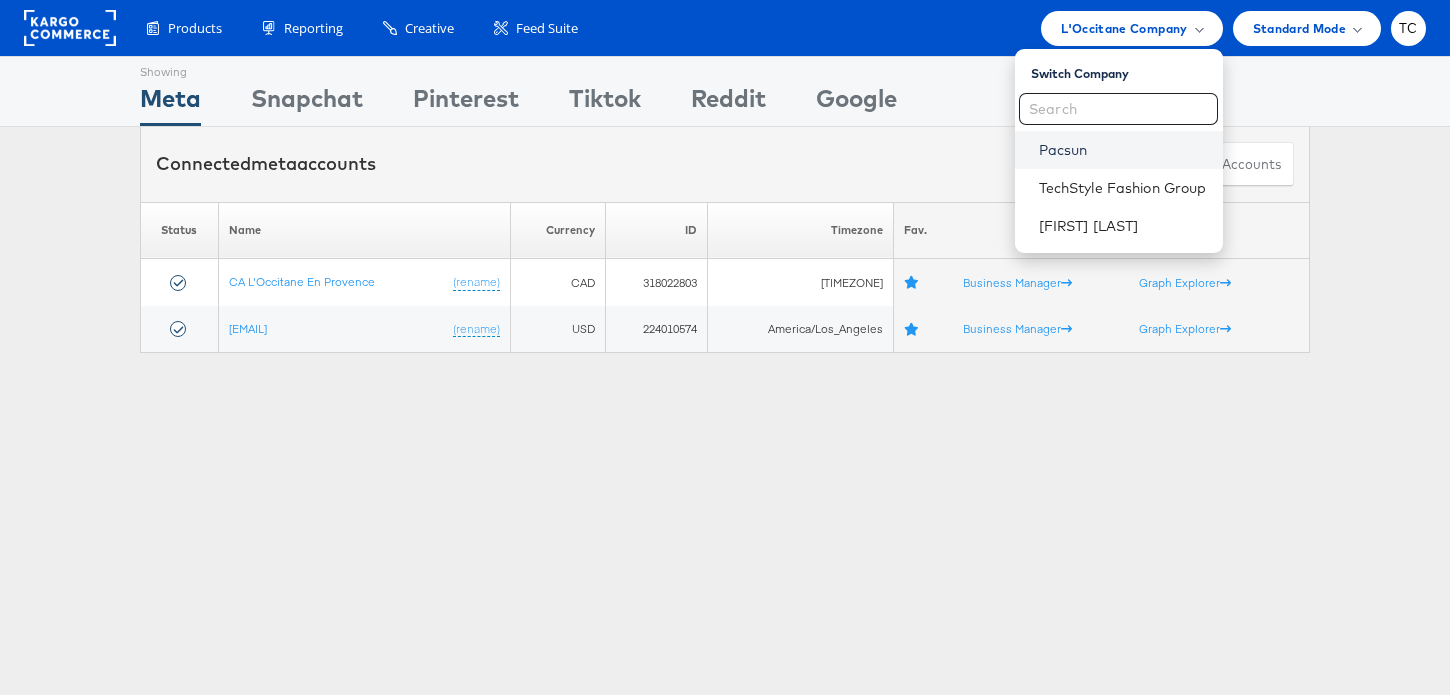click on "Pacsun" at bounding box center (1123, 150) 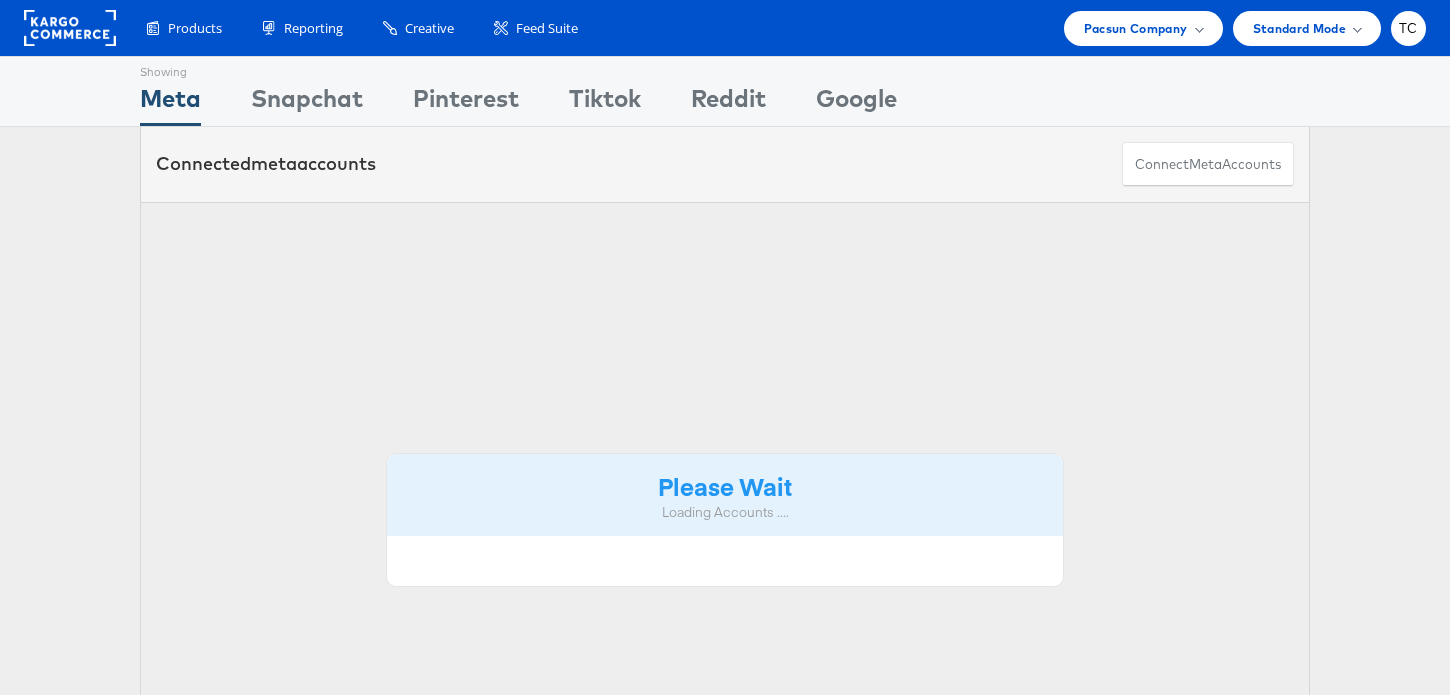scroll, scrollTop: 0, scrollLeft: 0, axis: both 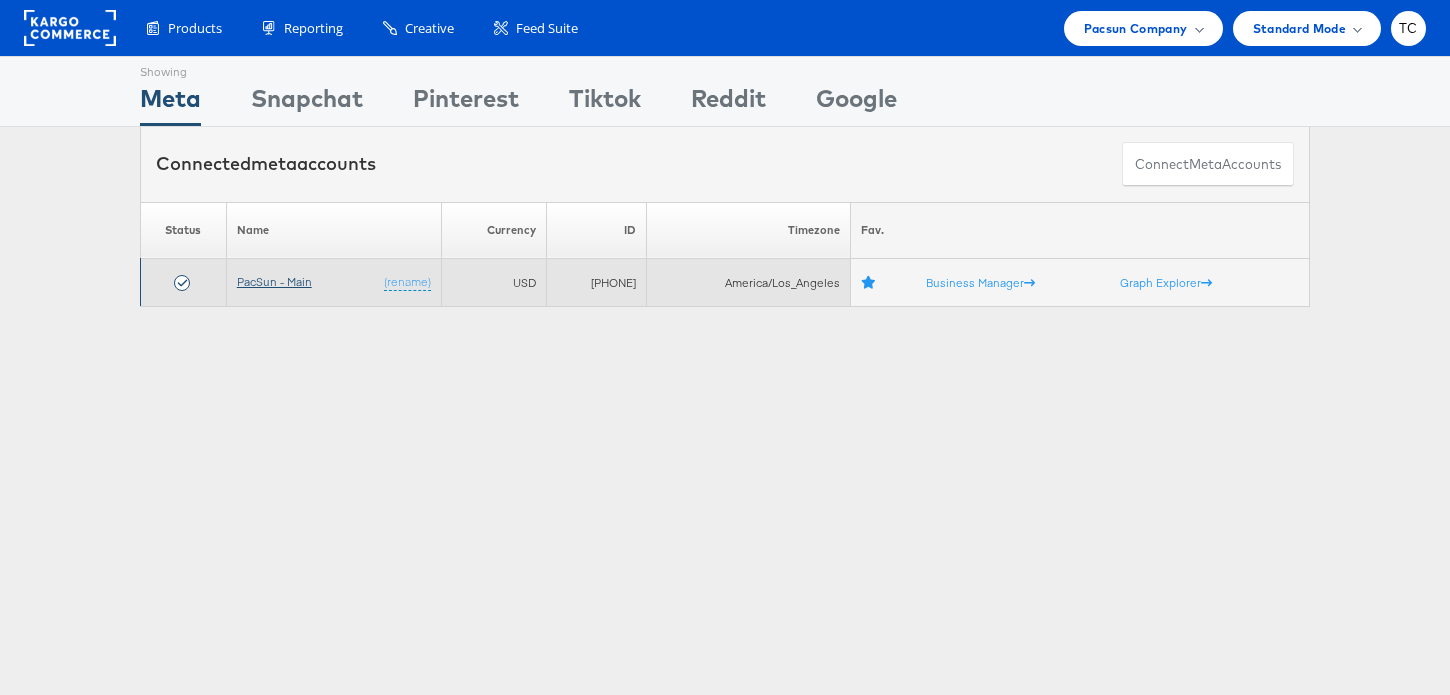 click on "PacSun - Main" at bounding box center (274, 281) 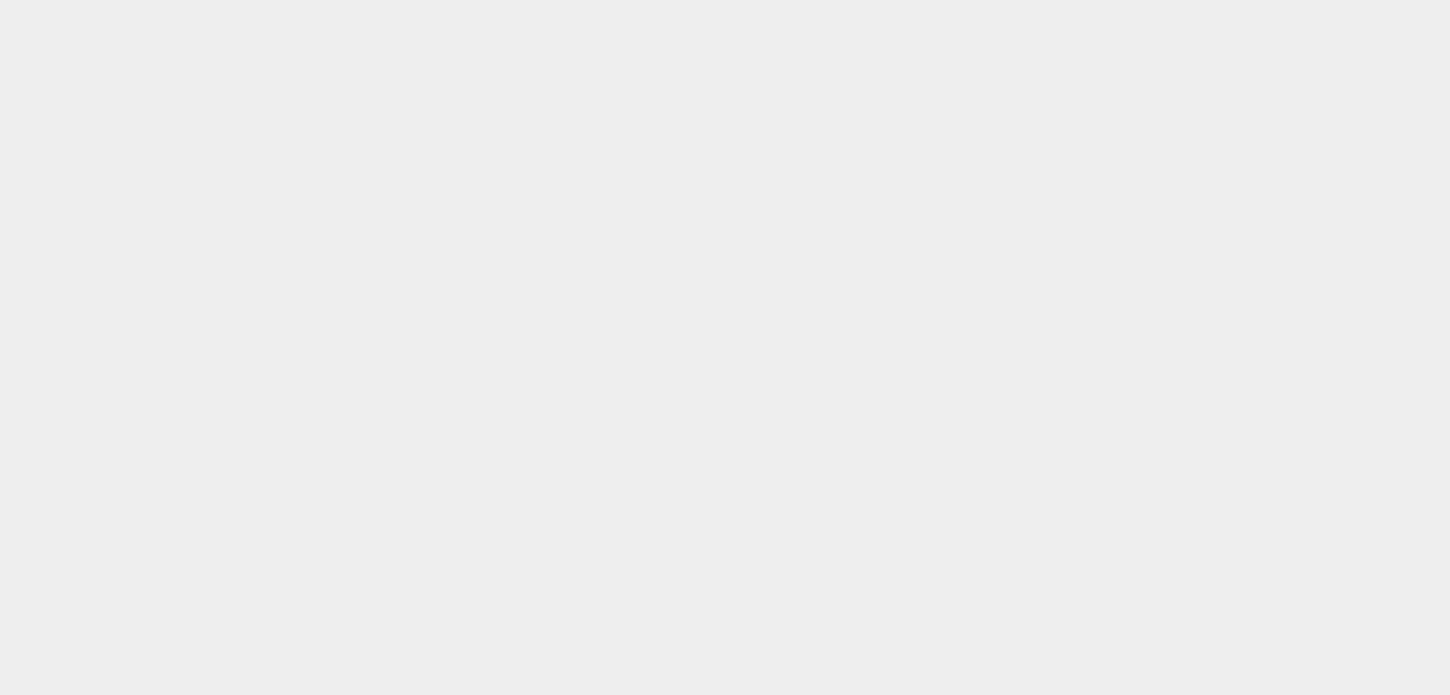 scroll, scrollTop: 0, scrollLeft: 0, axis: both 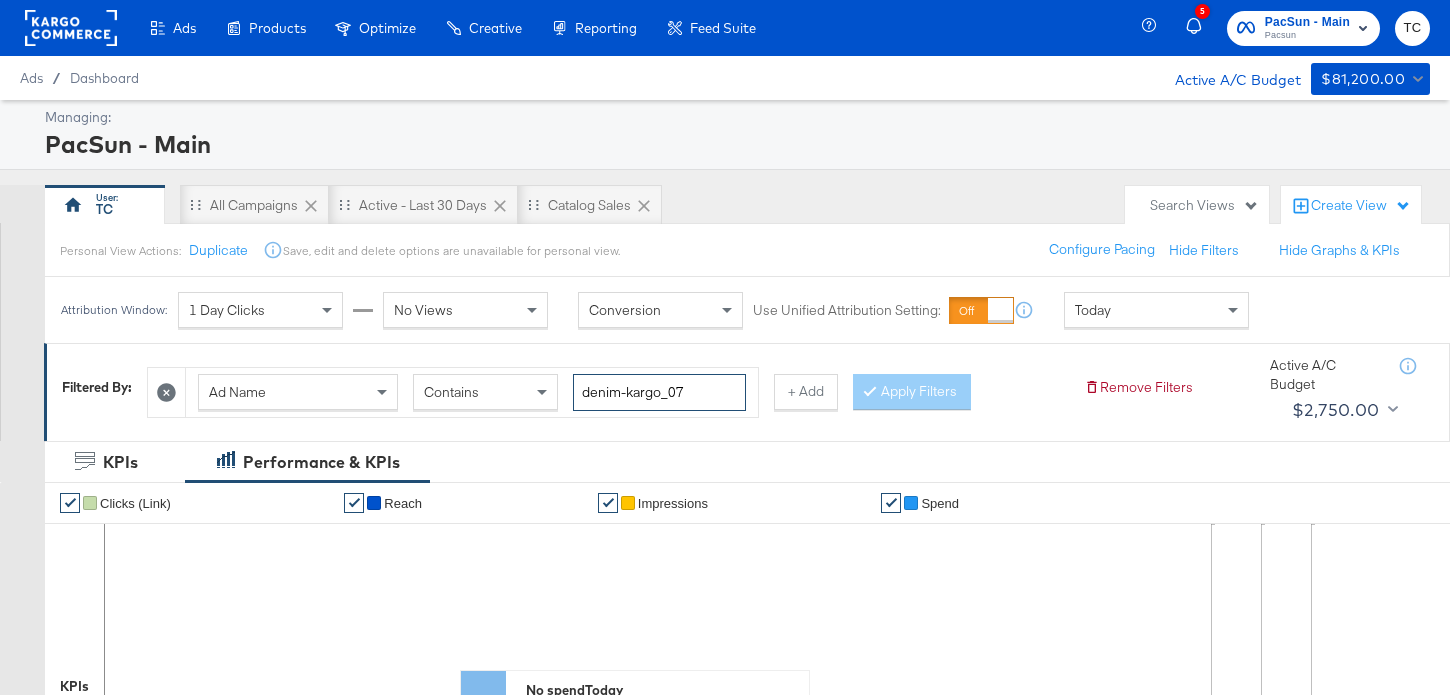 click on "denim-kargo_07" at bounding box center (659, 392) 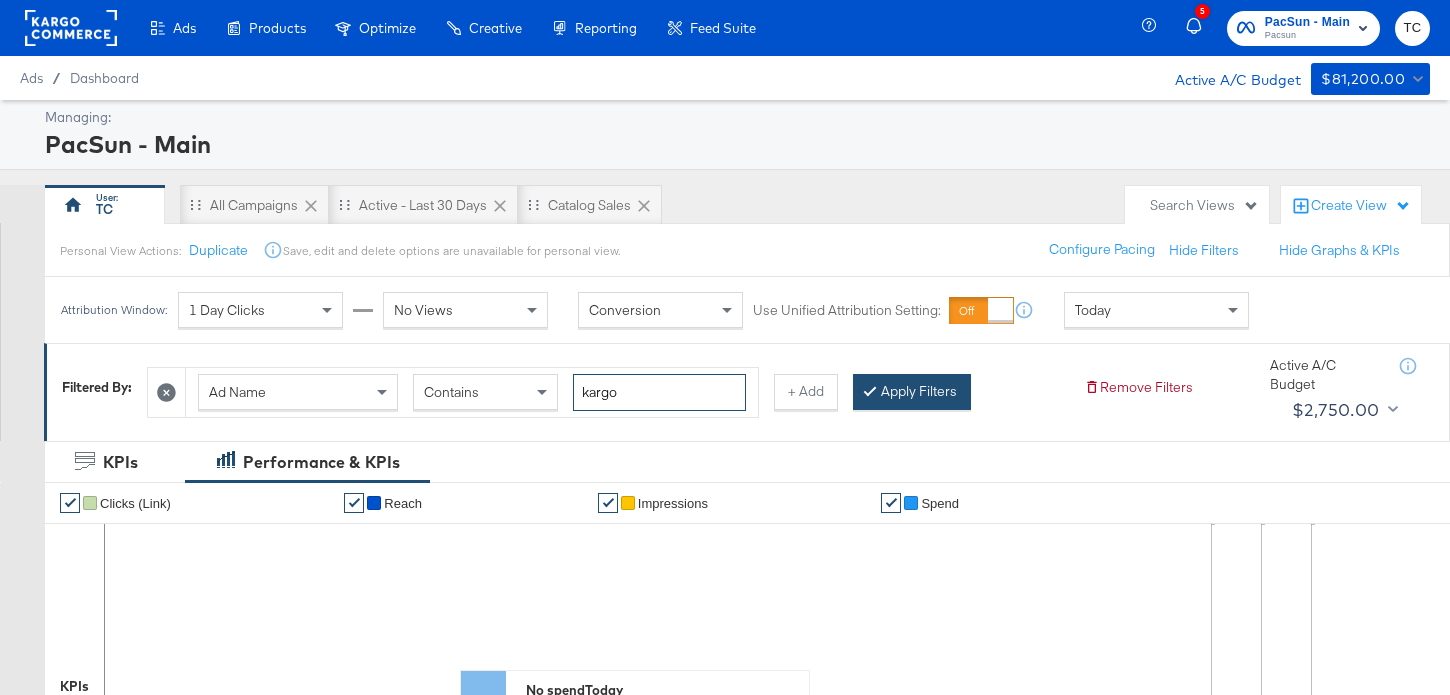 type on "kargo" 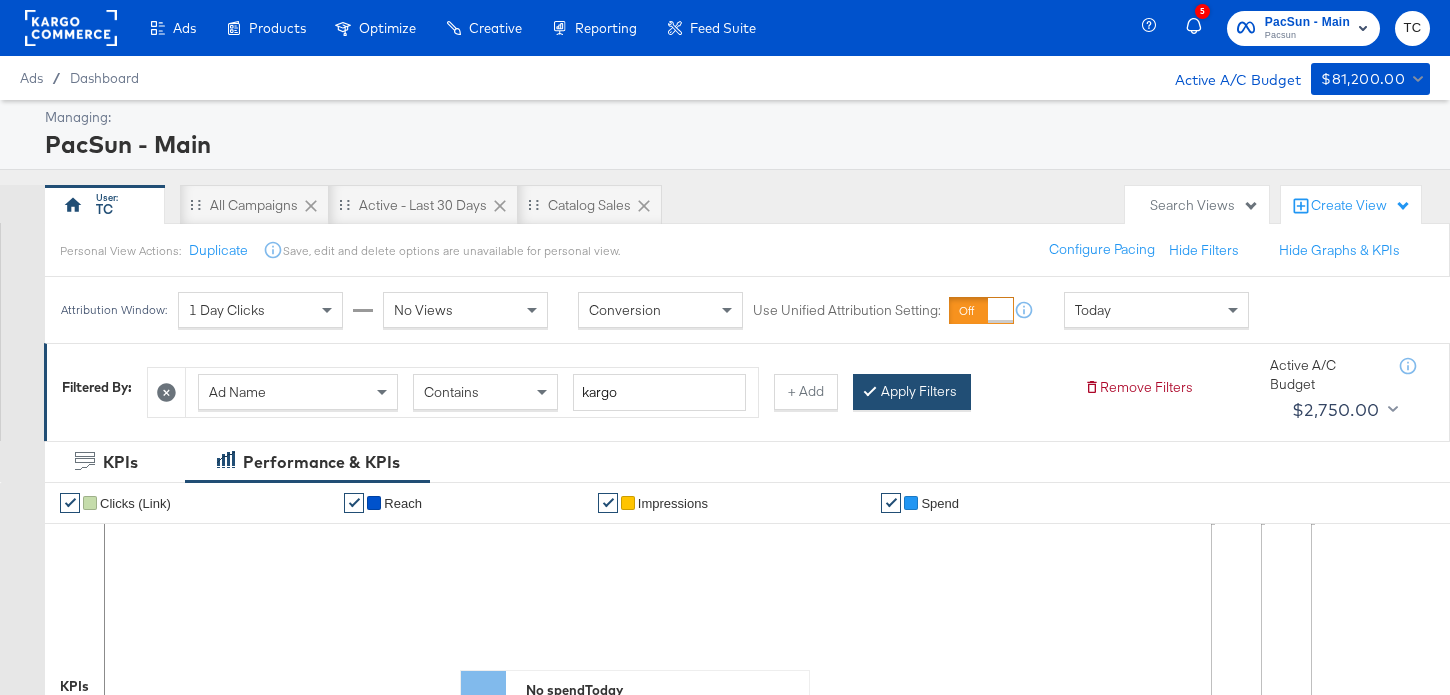 click on "Apply Filters" at bounding box center [912, 392] 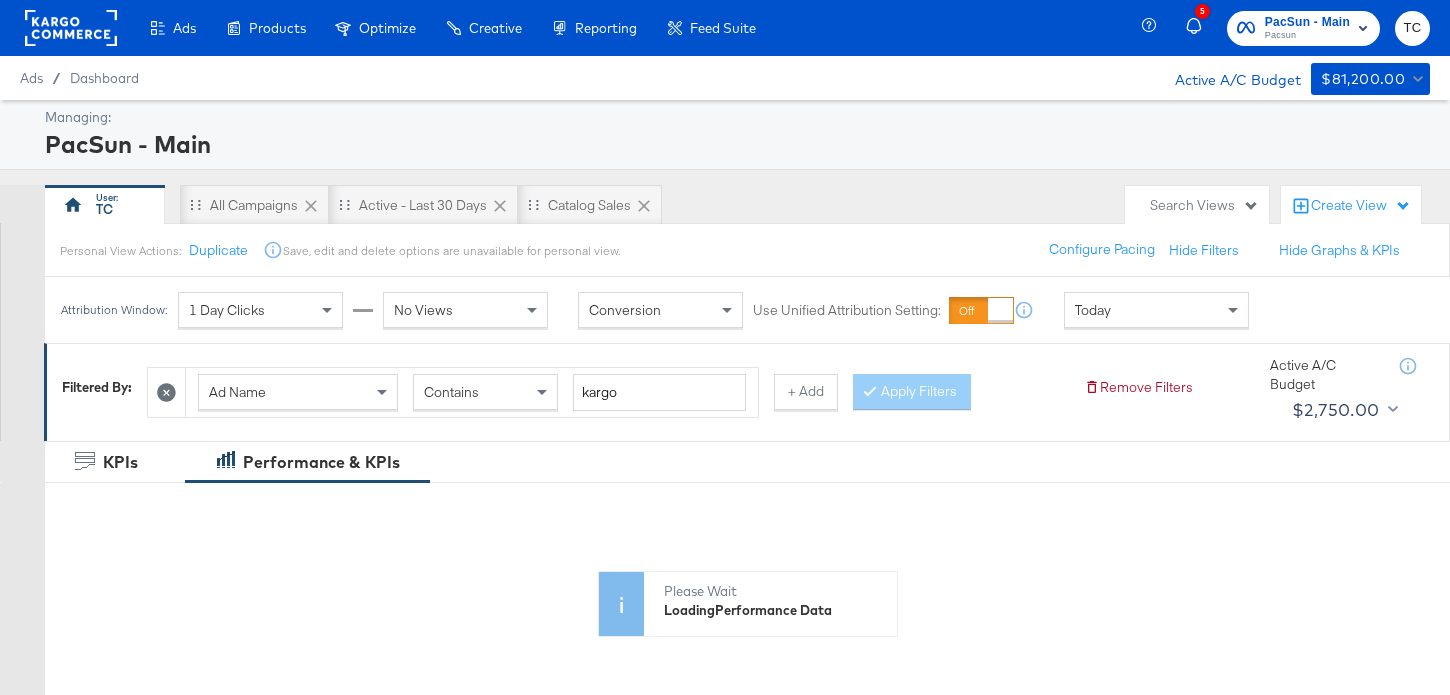 click on "Today" at bounding box center [1093, 310] 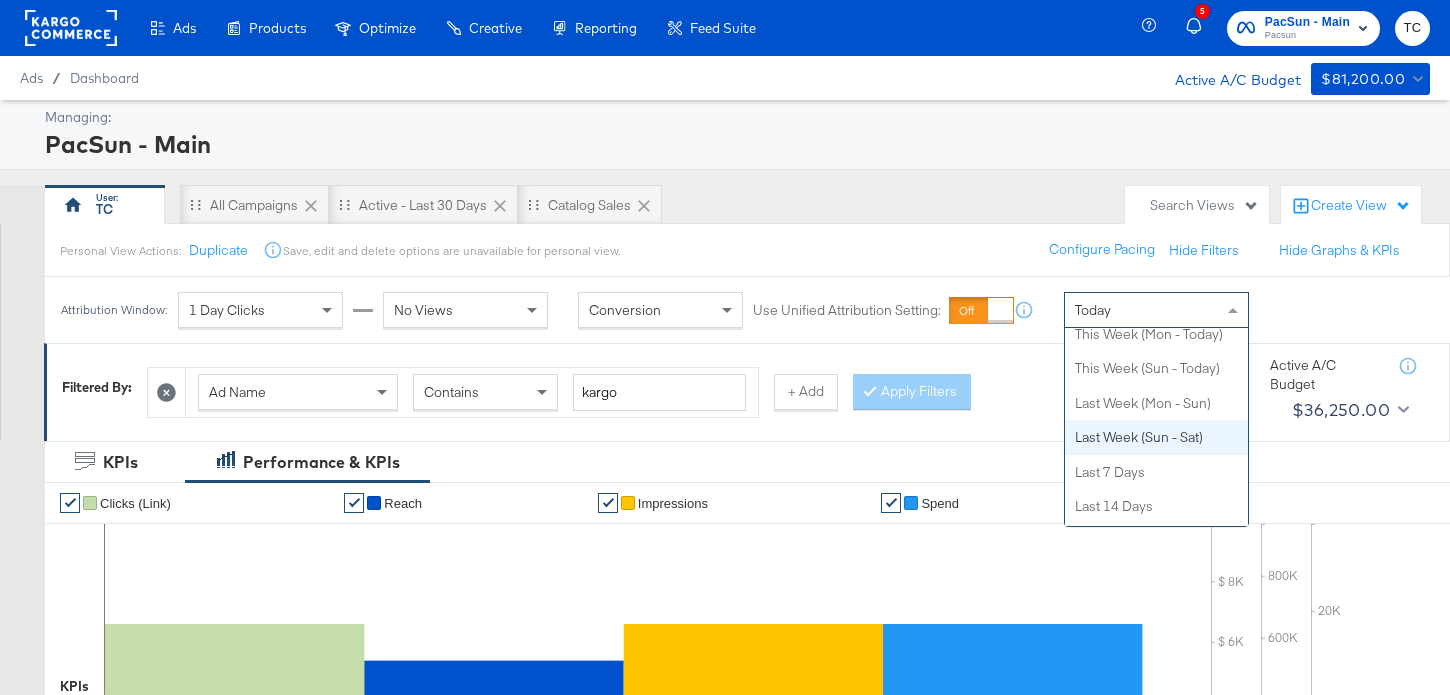 scroll, scrollTop: 309, scrollLeft: 0, axis: vertical 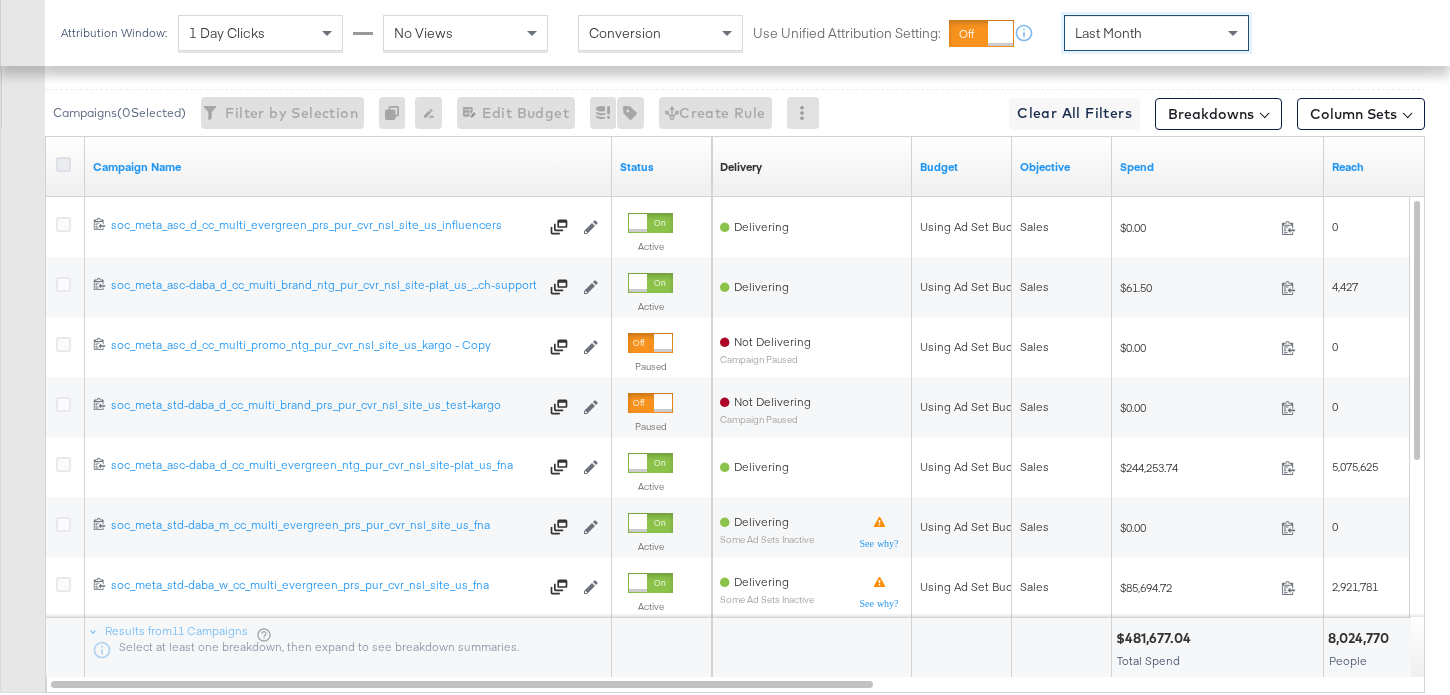 click at bounding box center [63, 164] 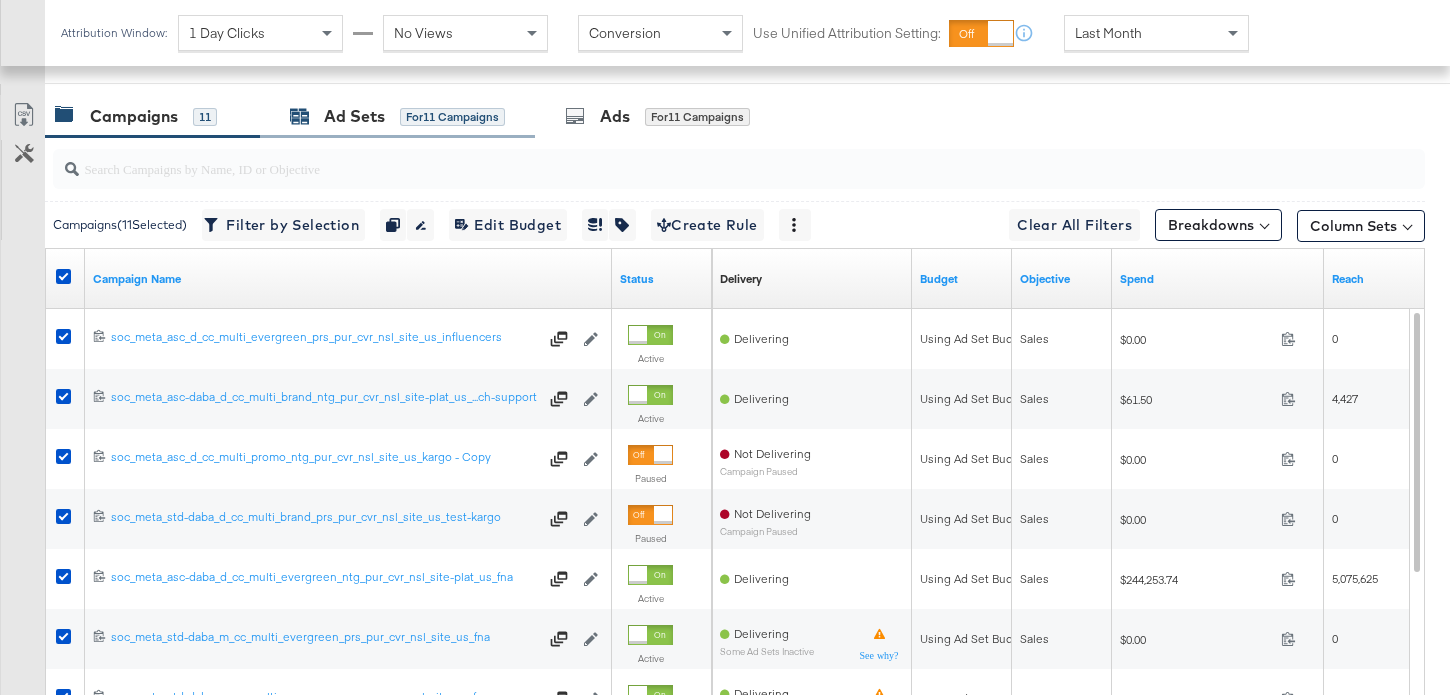 click on "Ad Sets for  11   Campaigns" at bounding box center (397, 116) 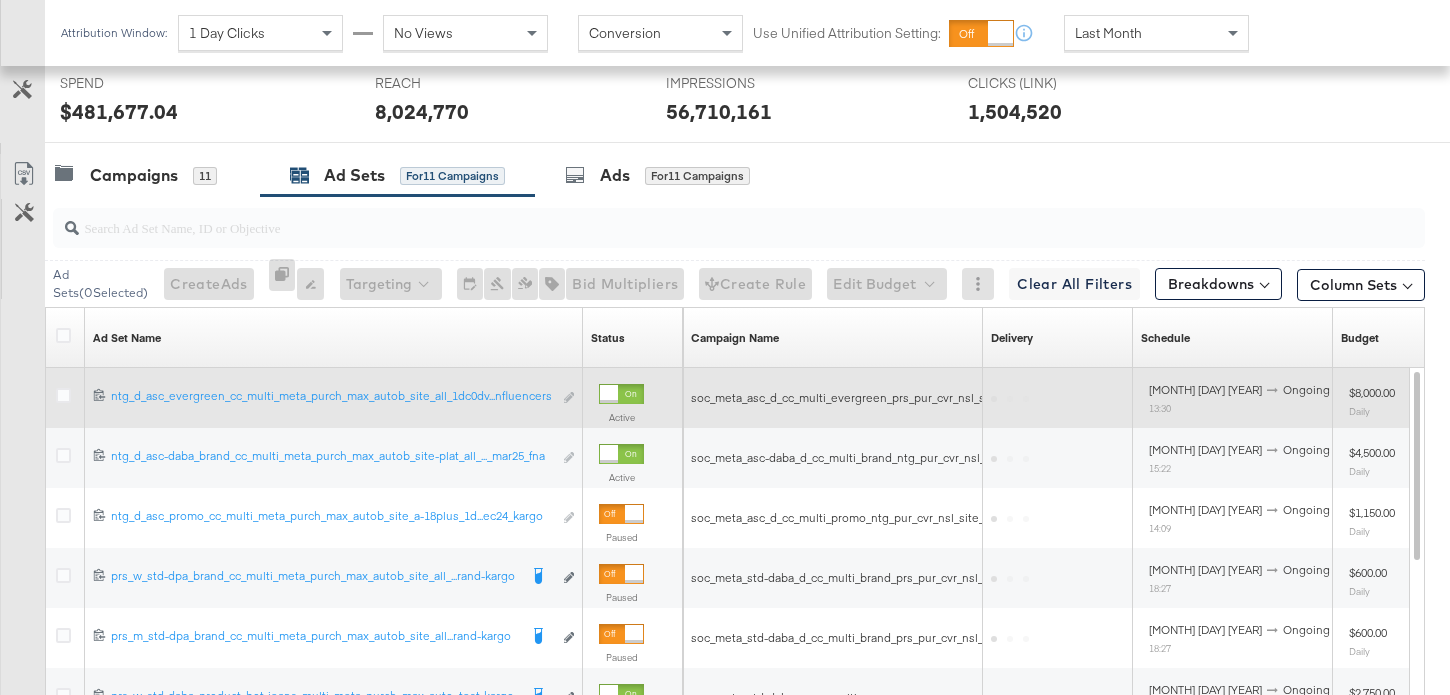 scroll, scrollTop: 867, scrollLeft: 0, axis: vertical 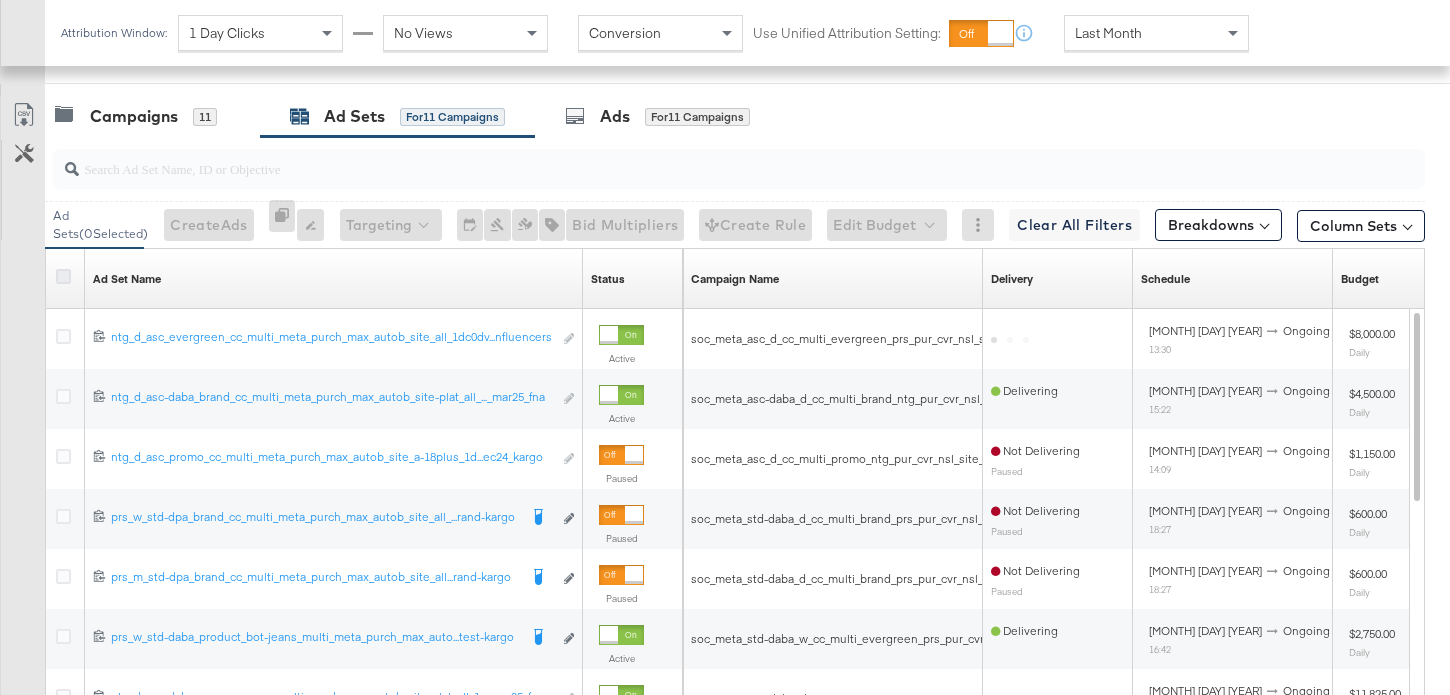 click at bounding box center [63, 276] 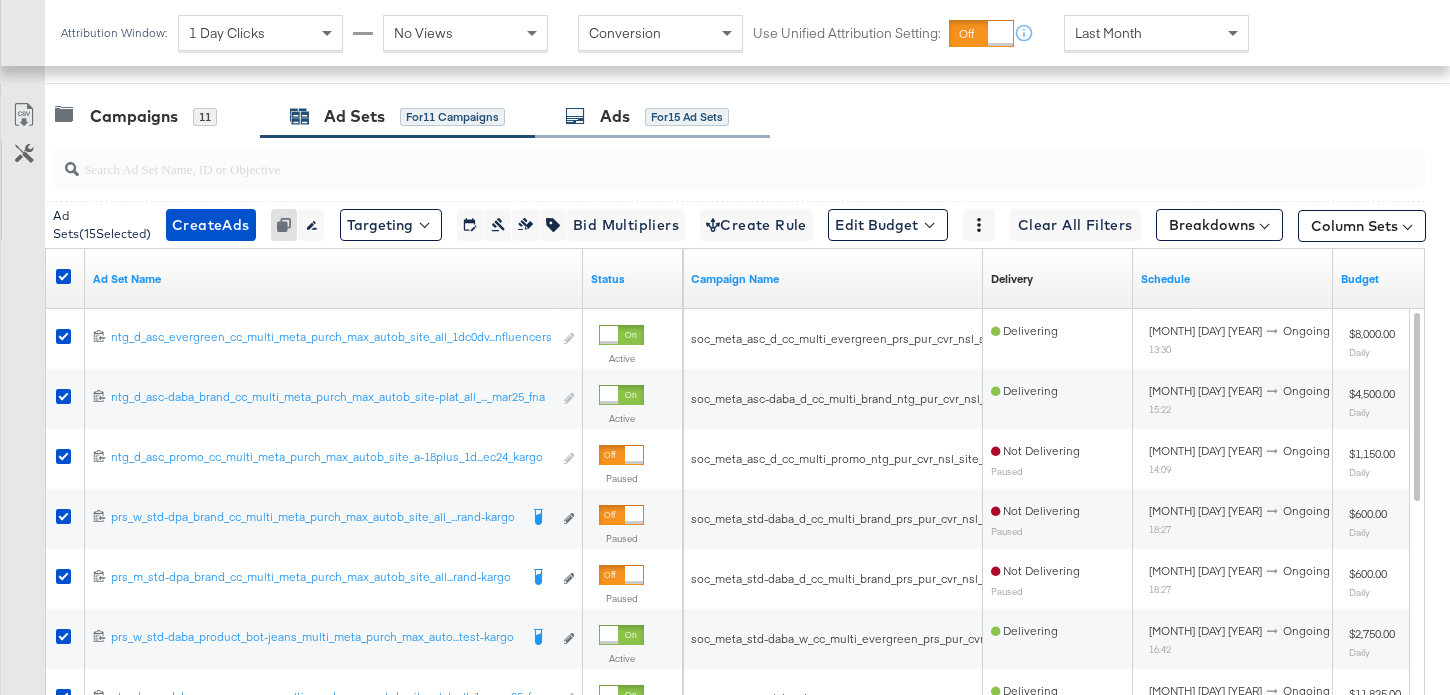 click on "Ads" at bounding box center (615, 116) 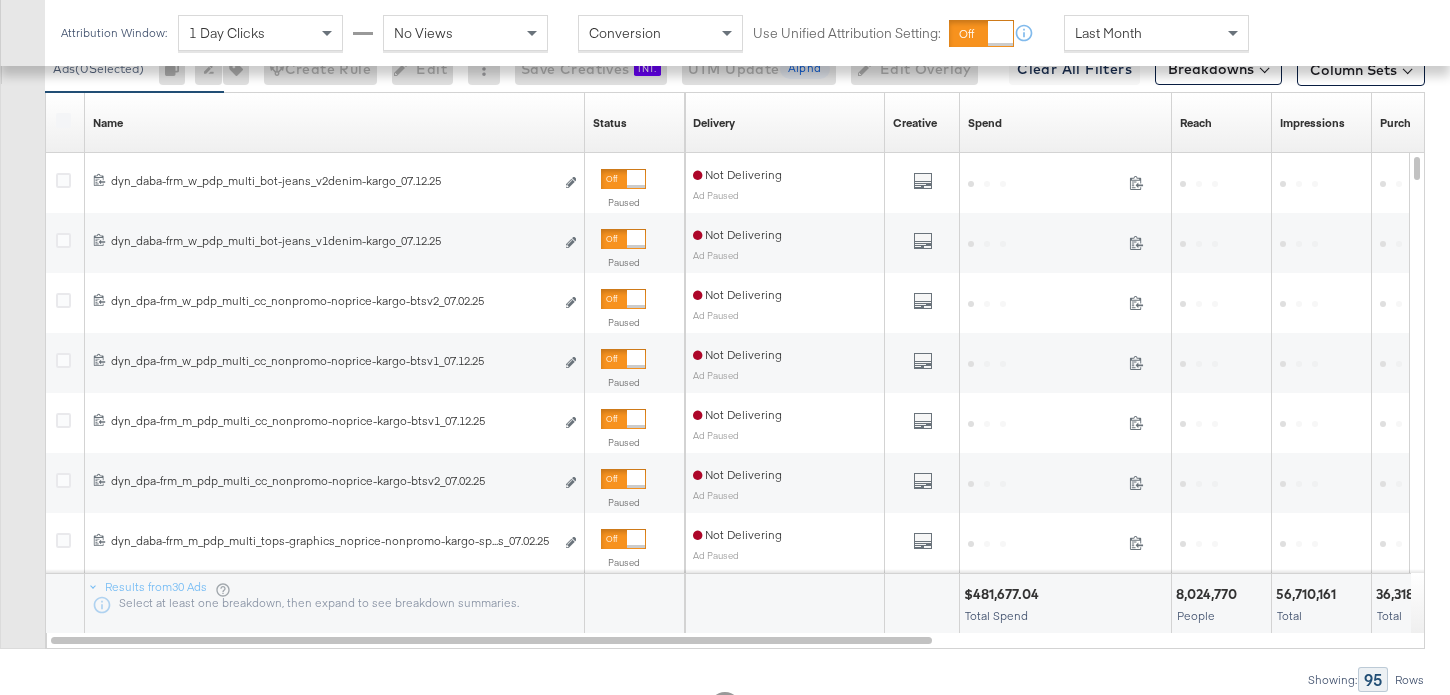 scroll, scrollTop: 1026, scrollLeft: 0, axis: vertical 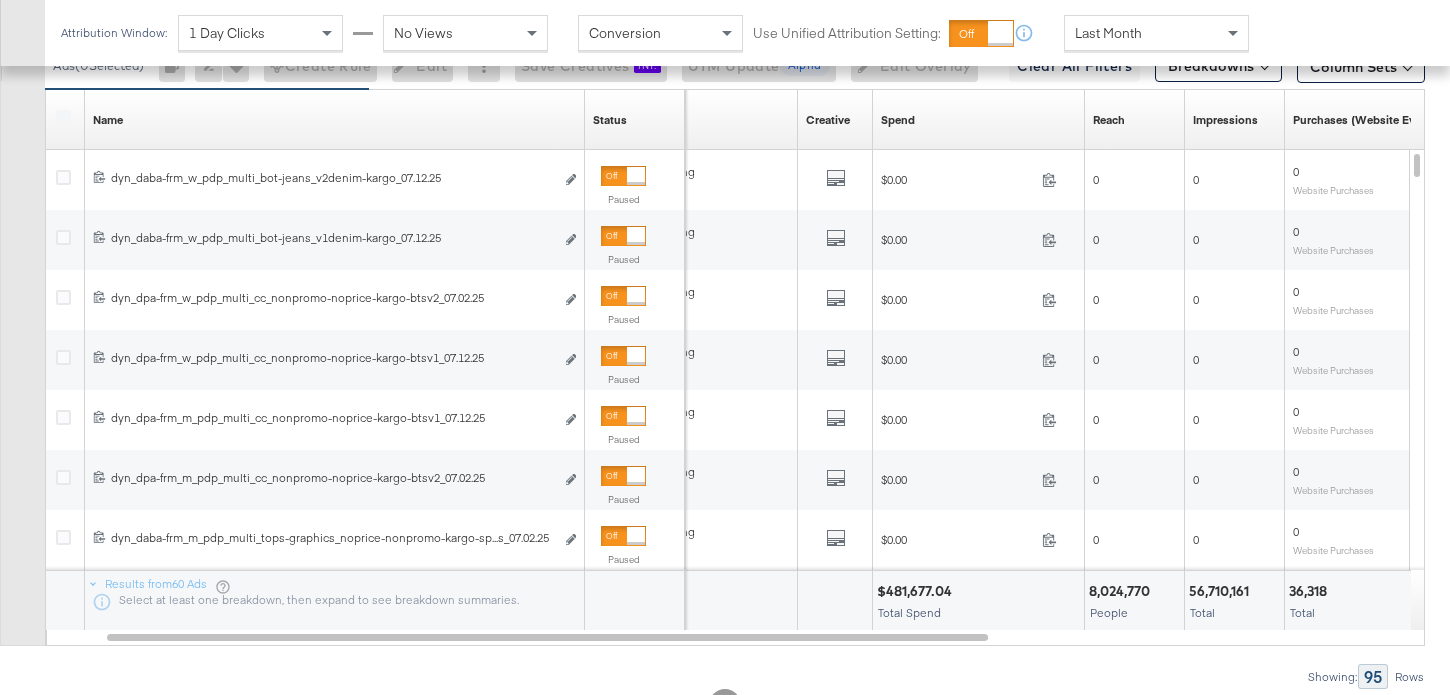 click on "$481,677.04" at bounding box center [917, 591] 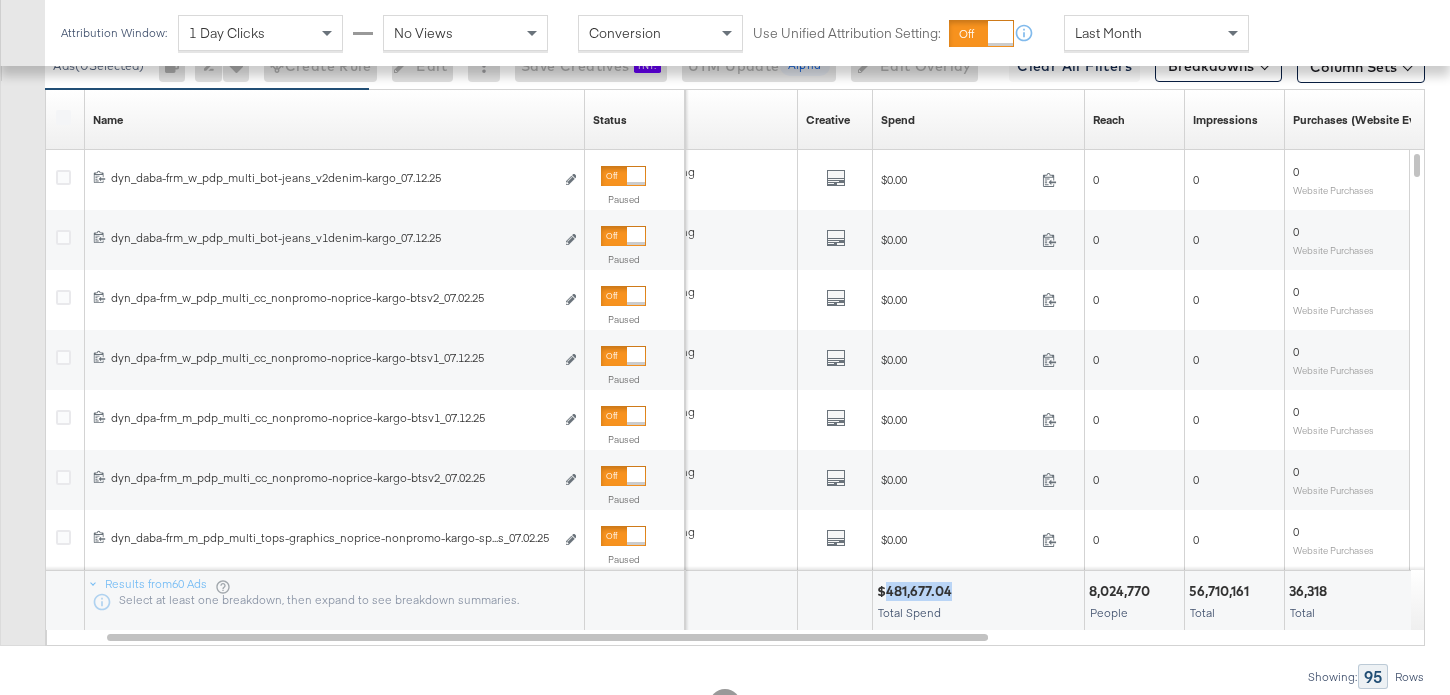 click on "$481,677.04" at bounding box center (917, 591) 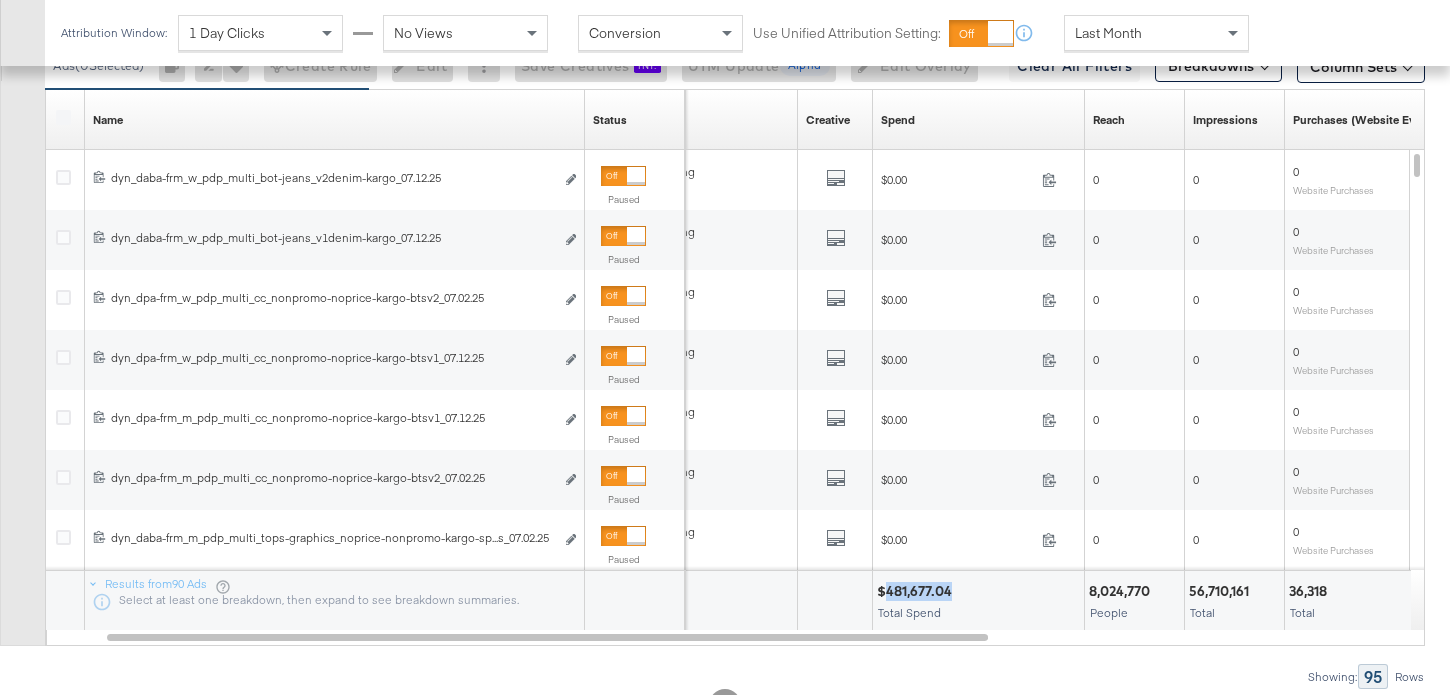 copy on "481,677.04" 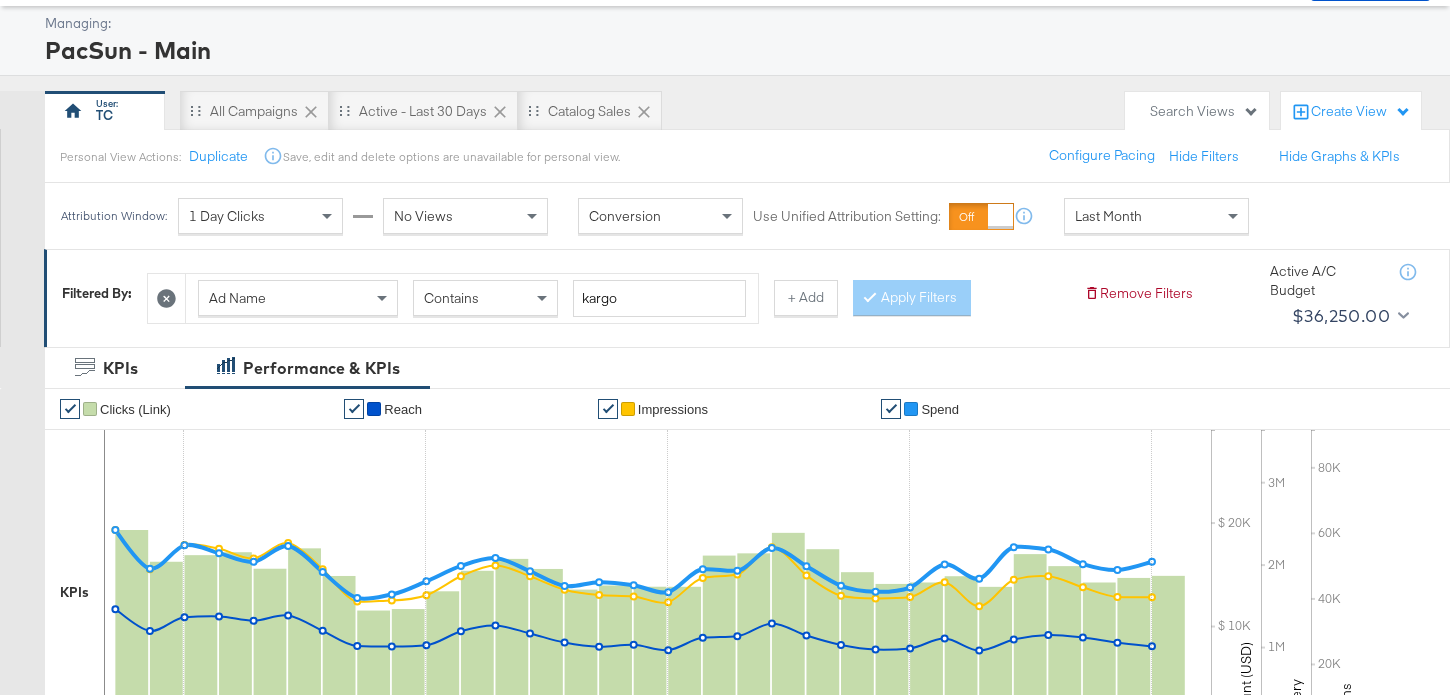 scroll, scrollTop: 0, scrollLeft: 0, axis: both 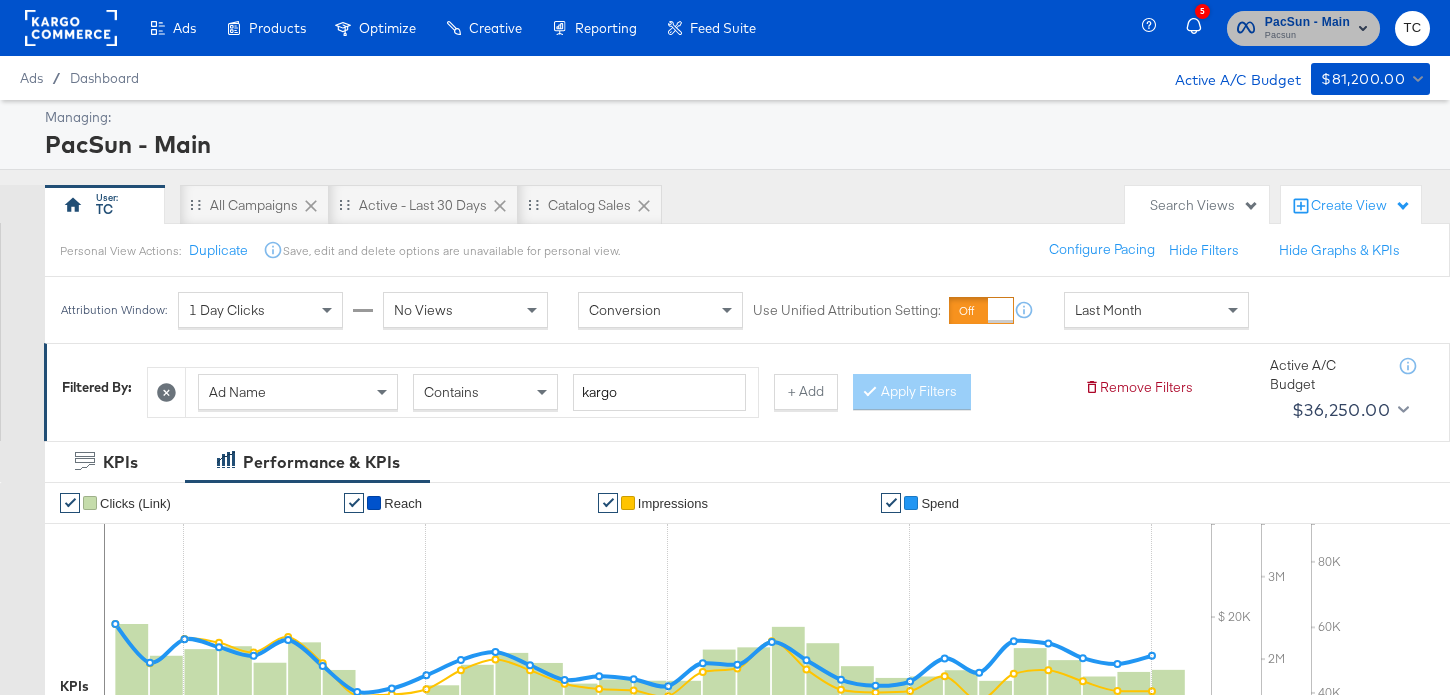 click on "Pacsun" at bounding box center (1307, 36) 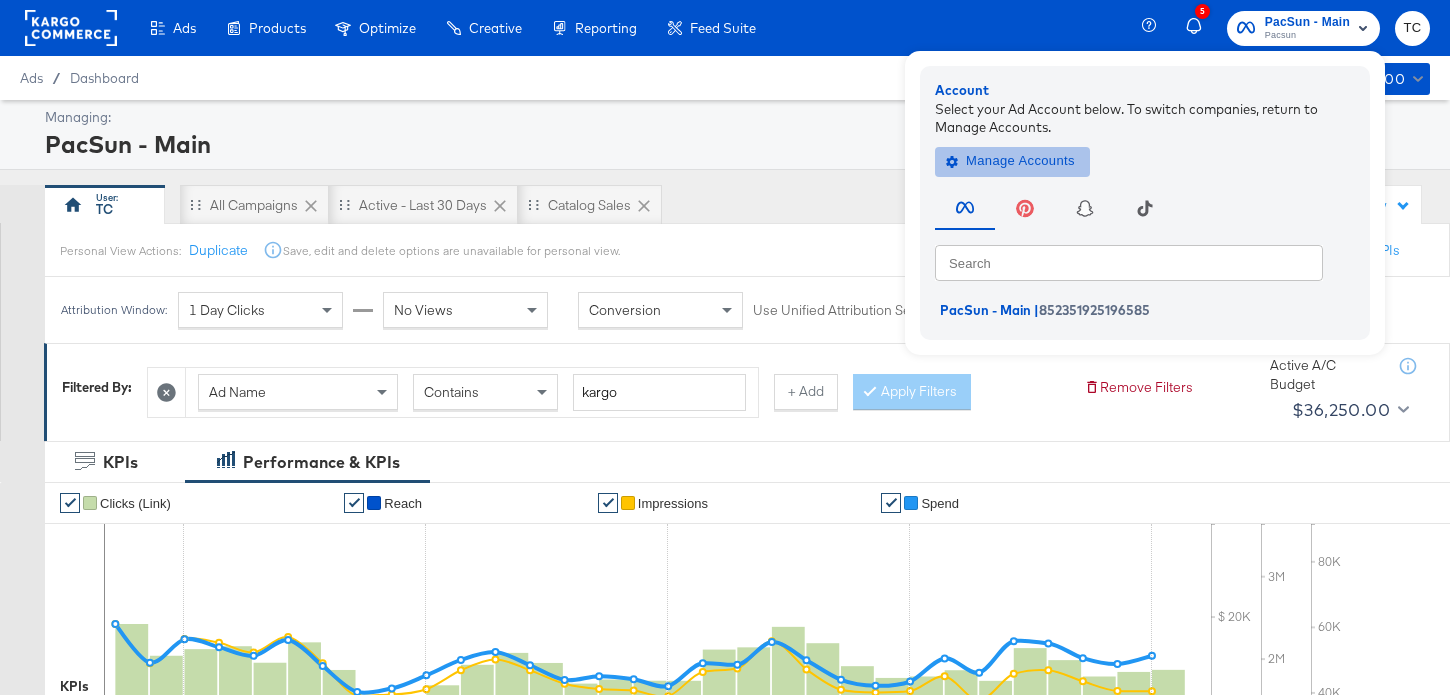 click on "Manage Accounts" at bounding box center [1012, 161] 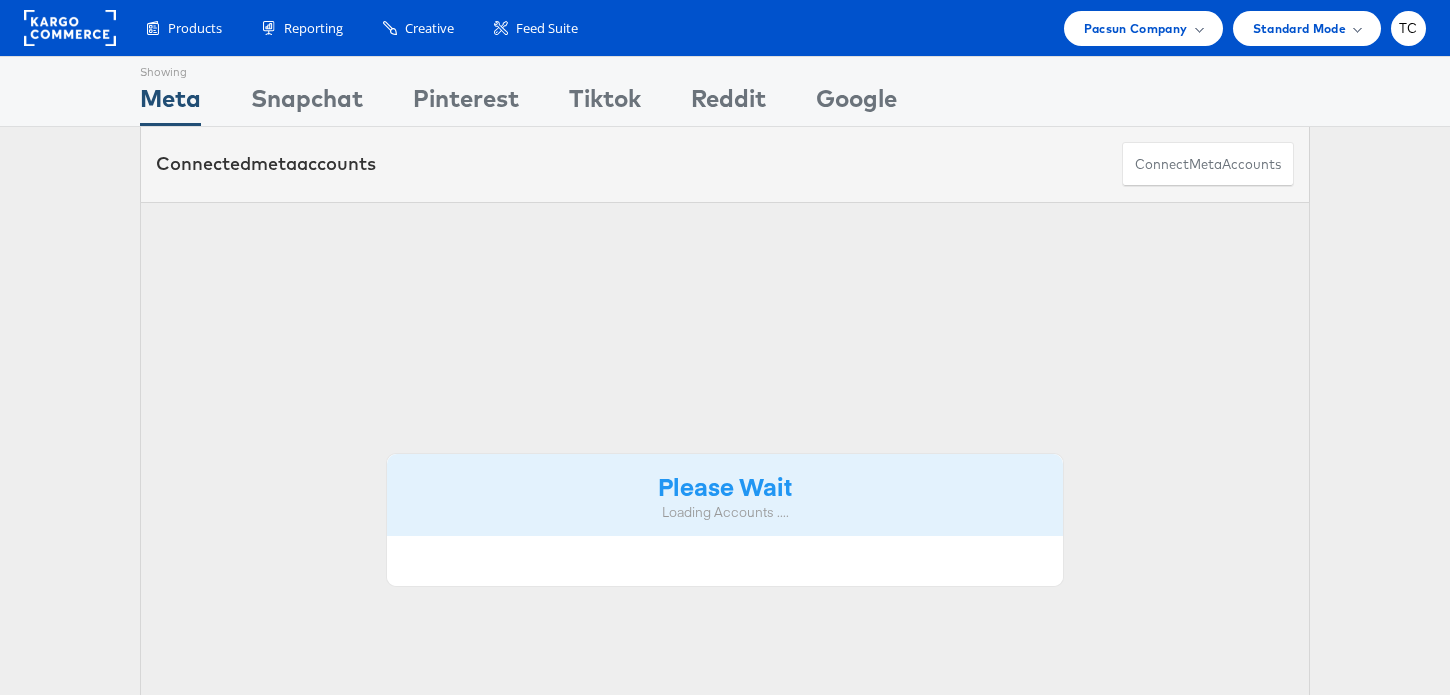 scroll, scrollTop: 0, scrollLeft: 0, axis: both 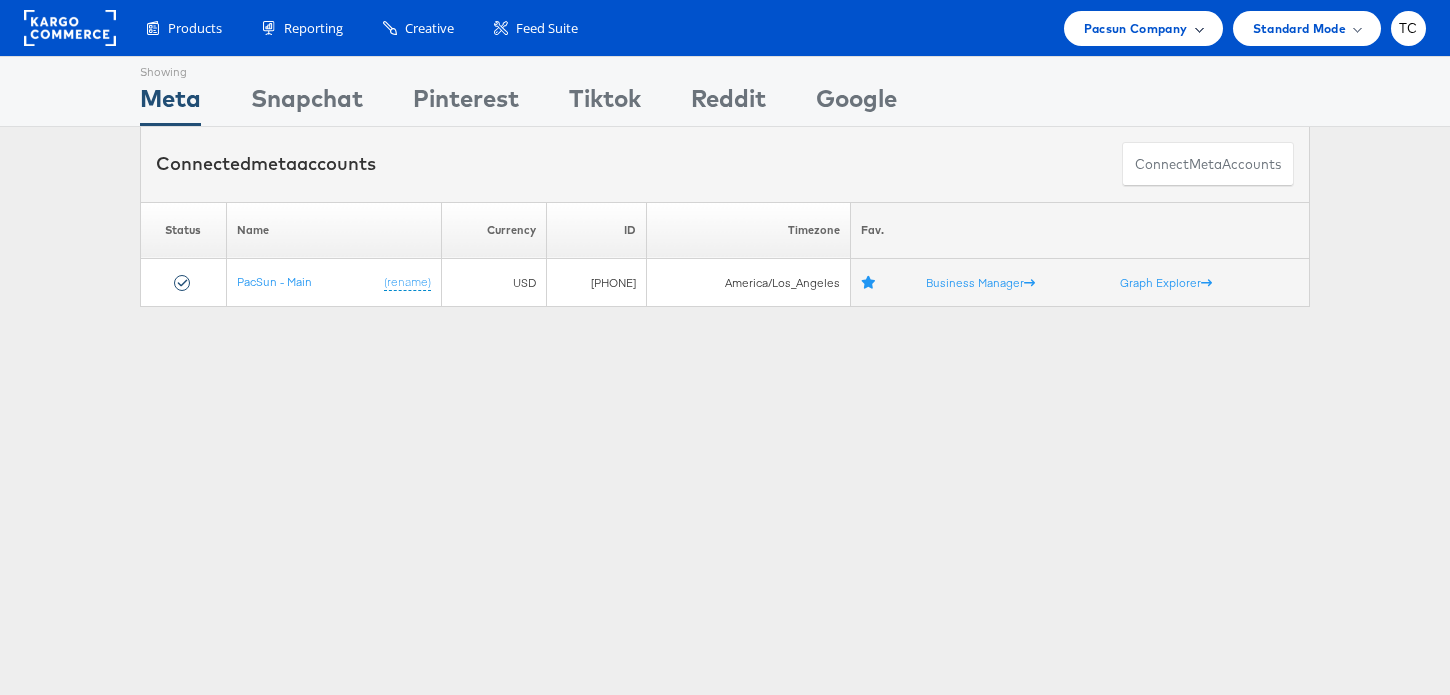 click on "Pacsun Company" at bounding box center (1136, 28) 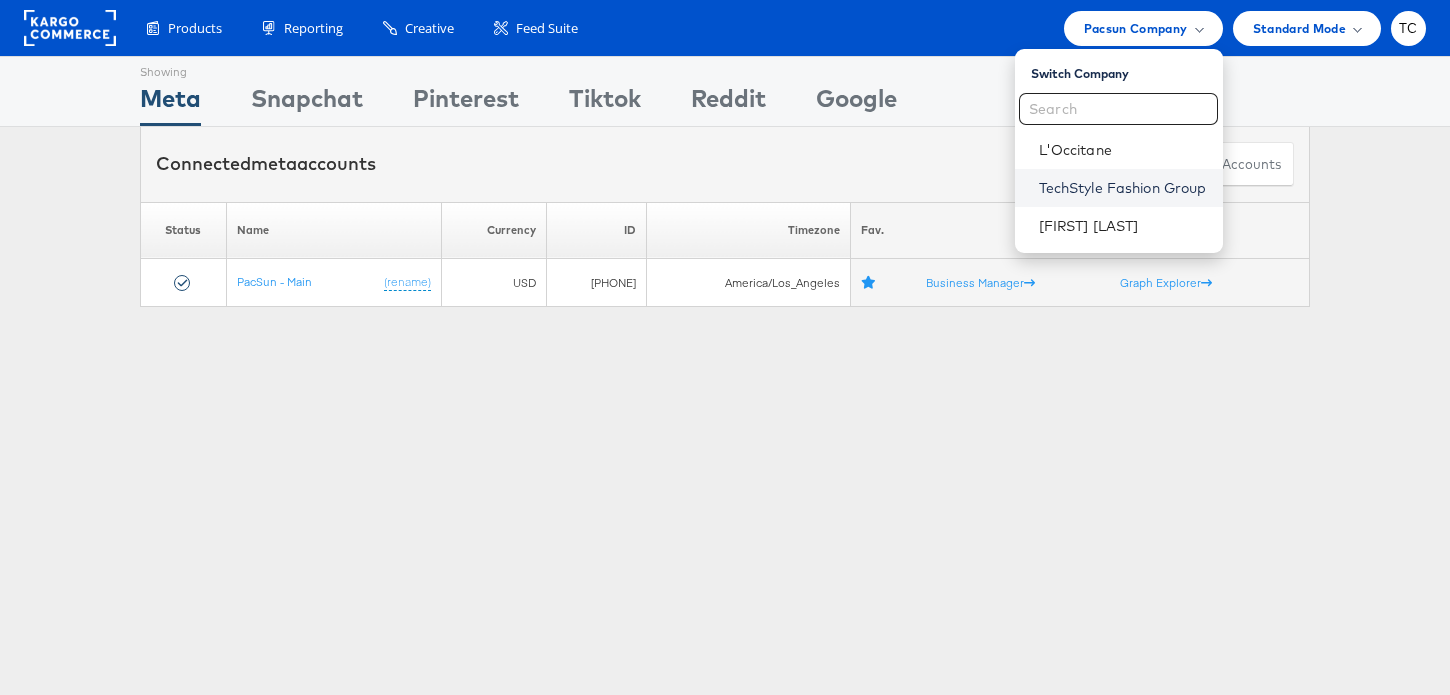 click on "TechStyle Fashion Group" at bounding box center (1123, 188) 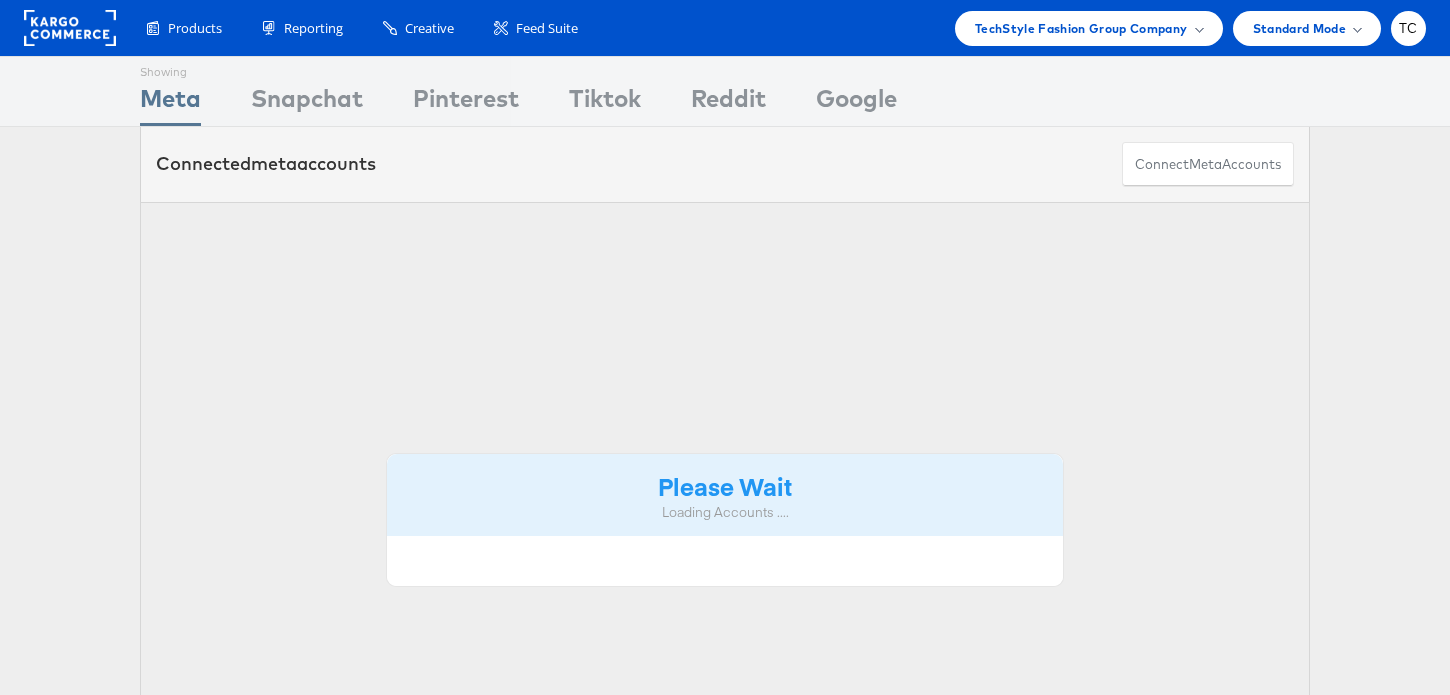 scroll, scrollTop: 0, scrollLeft: 0, axis: both 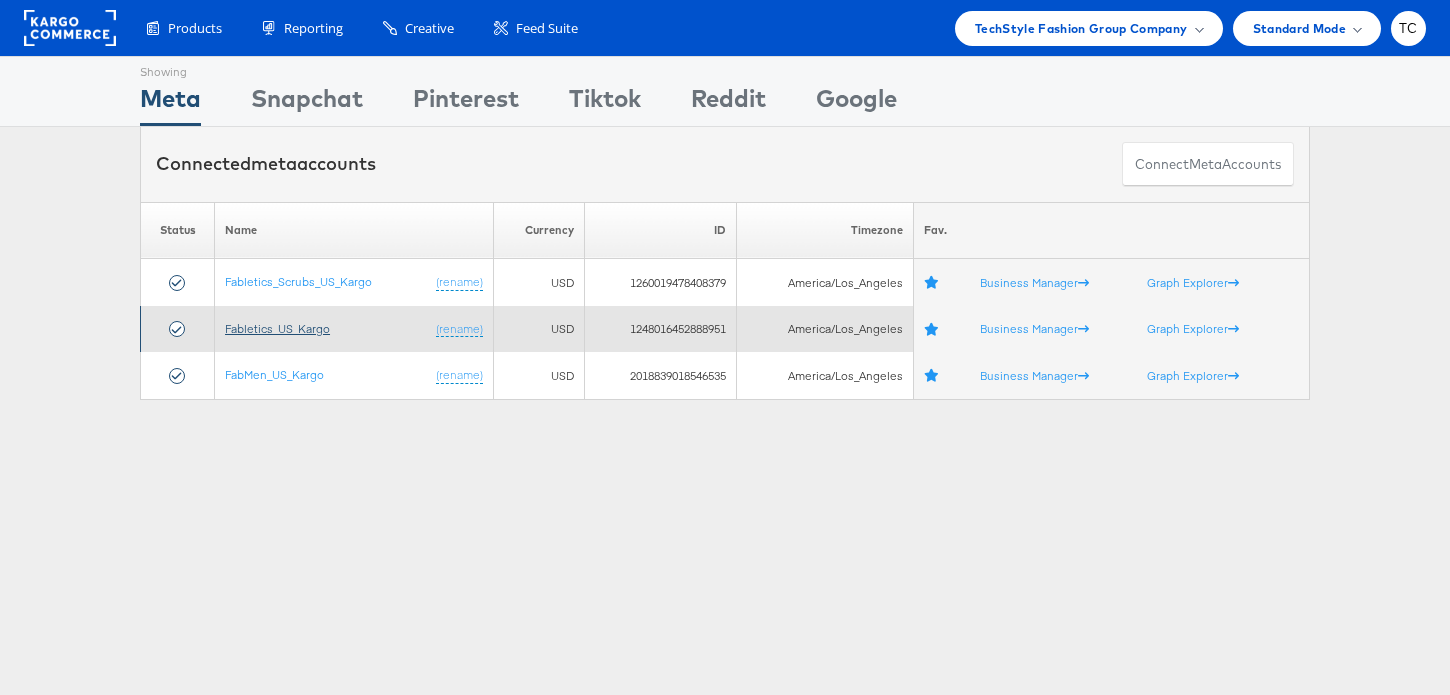 click on "Fabletics_US_Kargo" at bounding box center (277, 328) 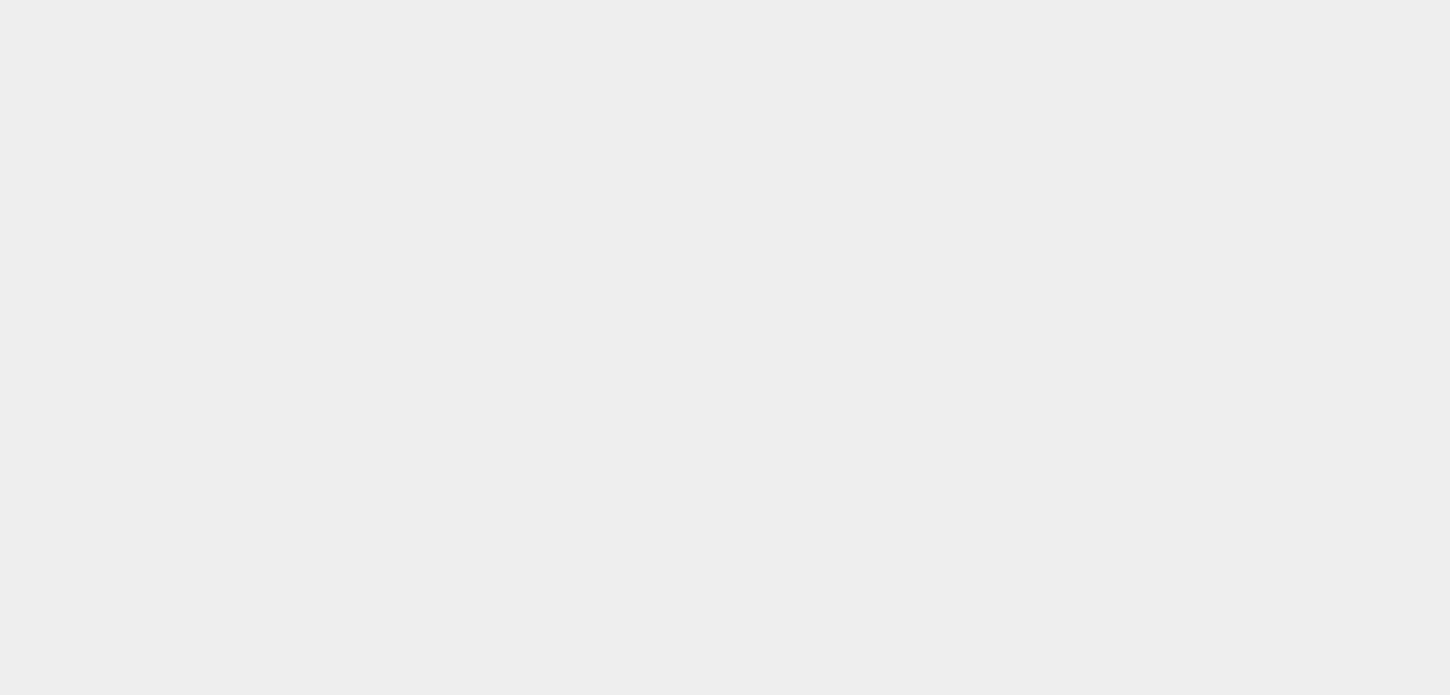 scroll, scrollTop: 0, scrollLeft: 0, axis: both 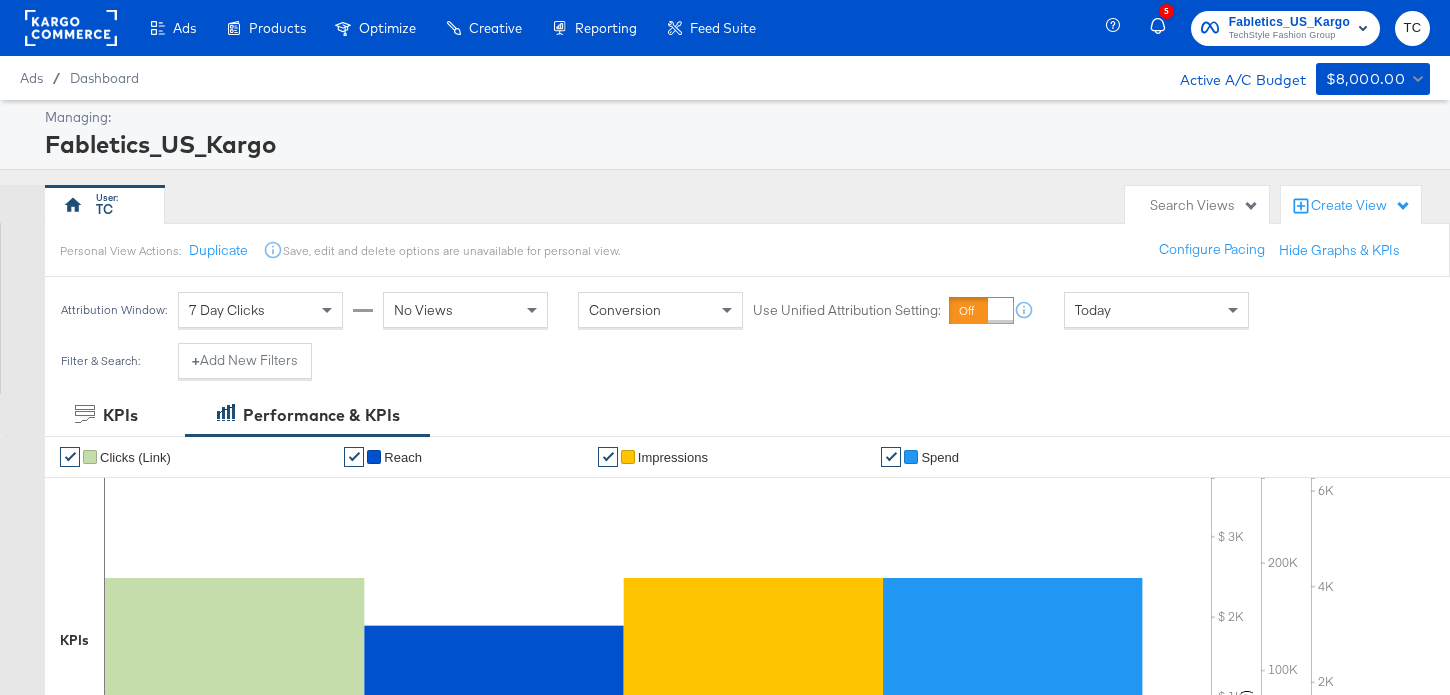 click on "Today" at bounding box center [1156, 310] 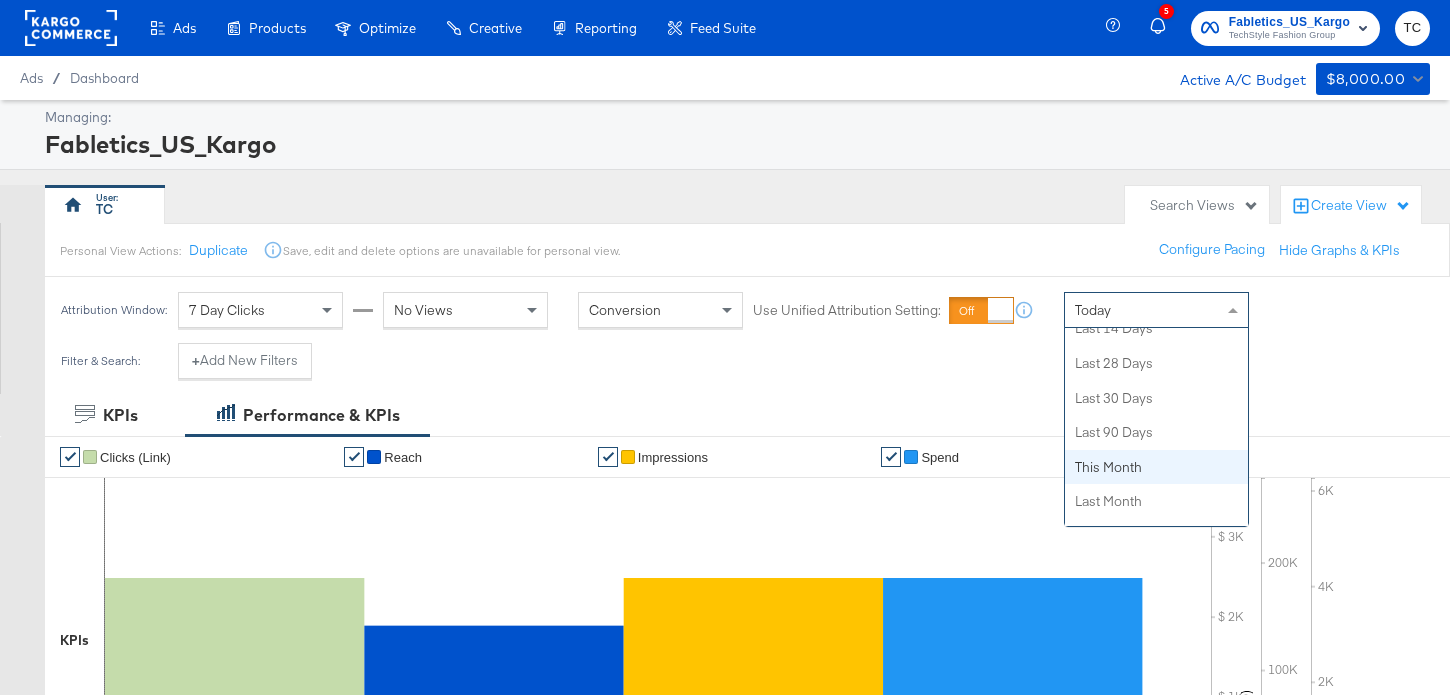 scroll, scrollTop: 344, scrollLeft: 0, axis: vertical 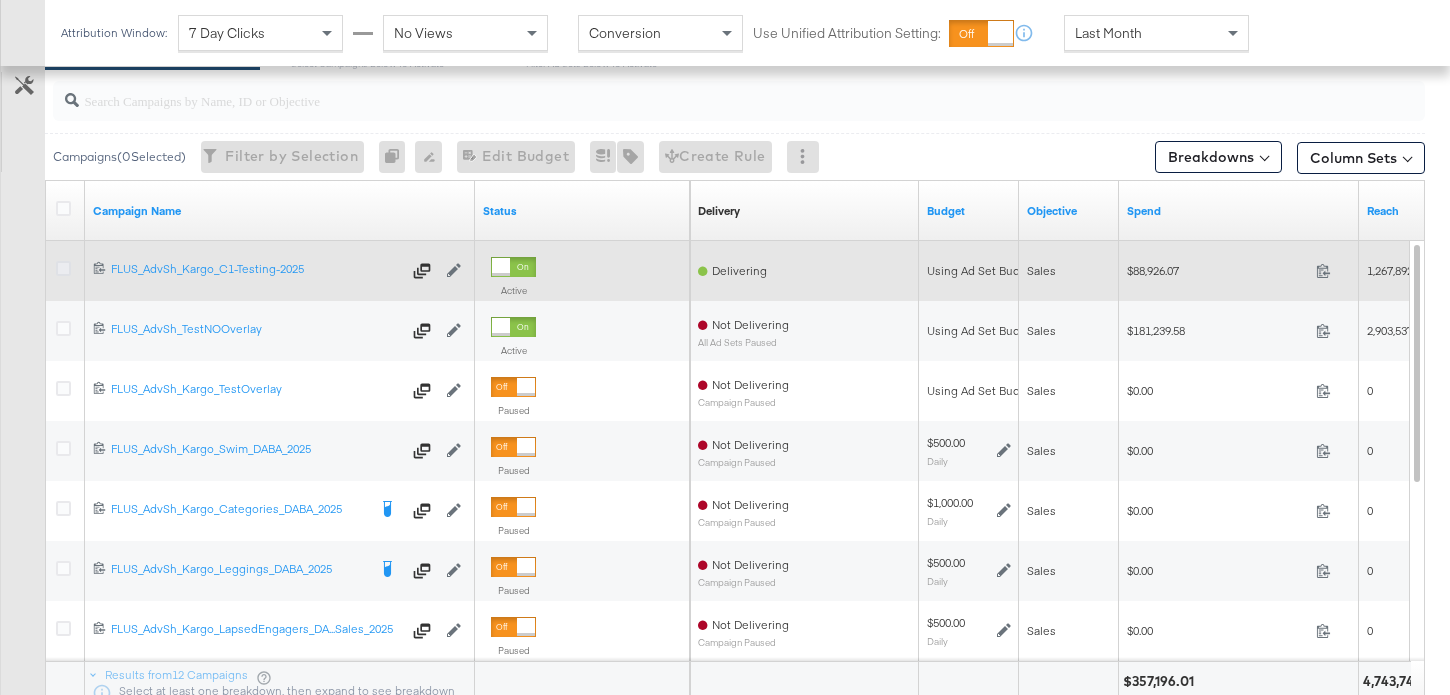 click at bounding box center [63, 268] 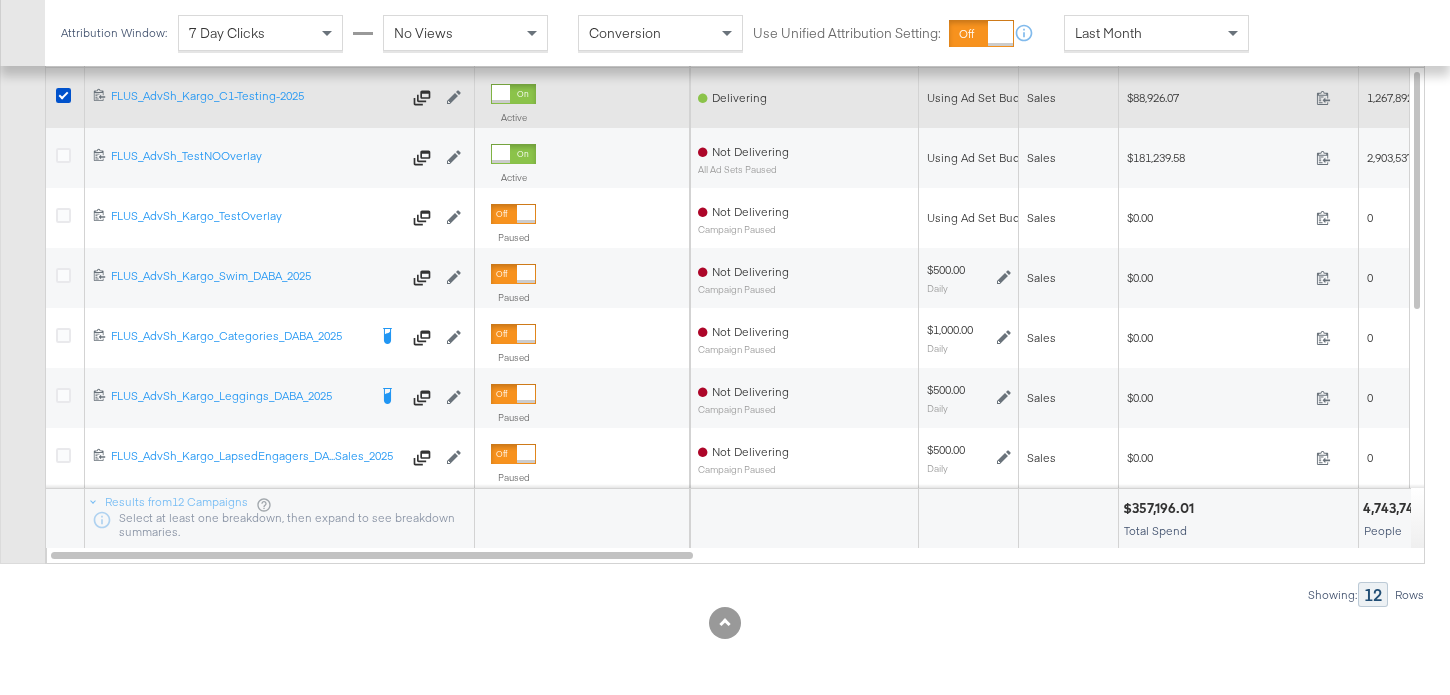 scroll, scrollTop: 935, scrollLeft: 0, axis: vertical 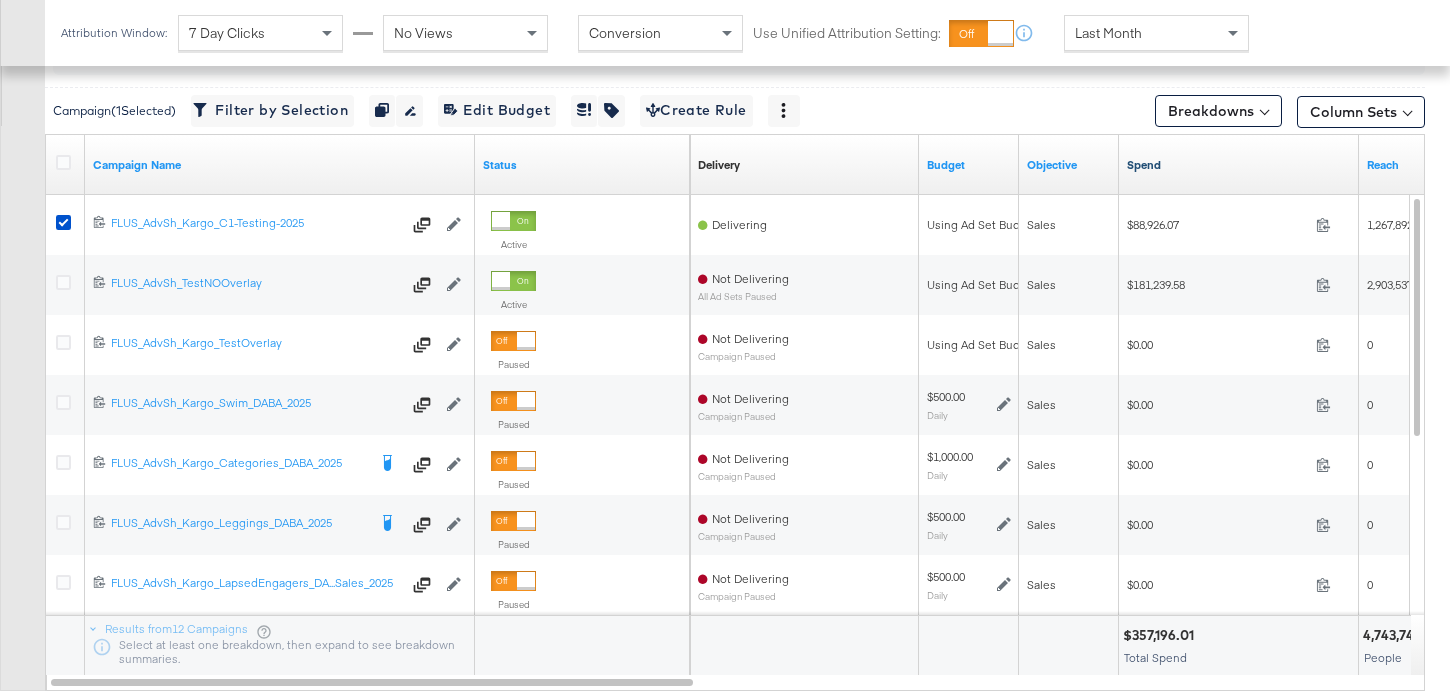 click on "Spend" at bounding box center [1239, 165] 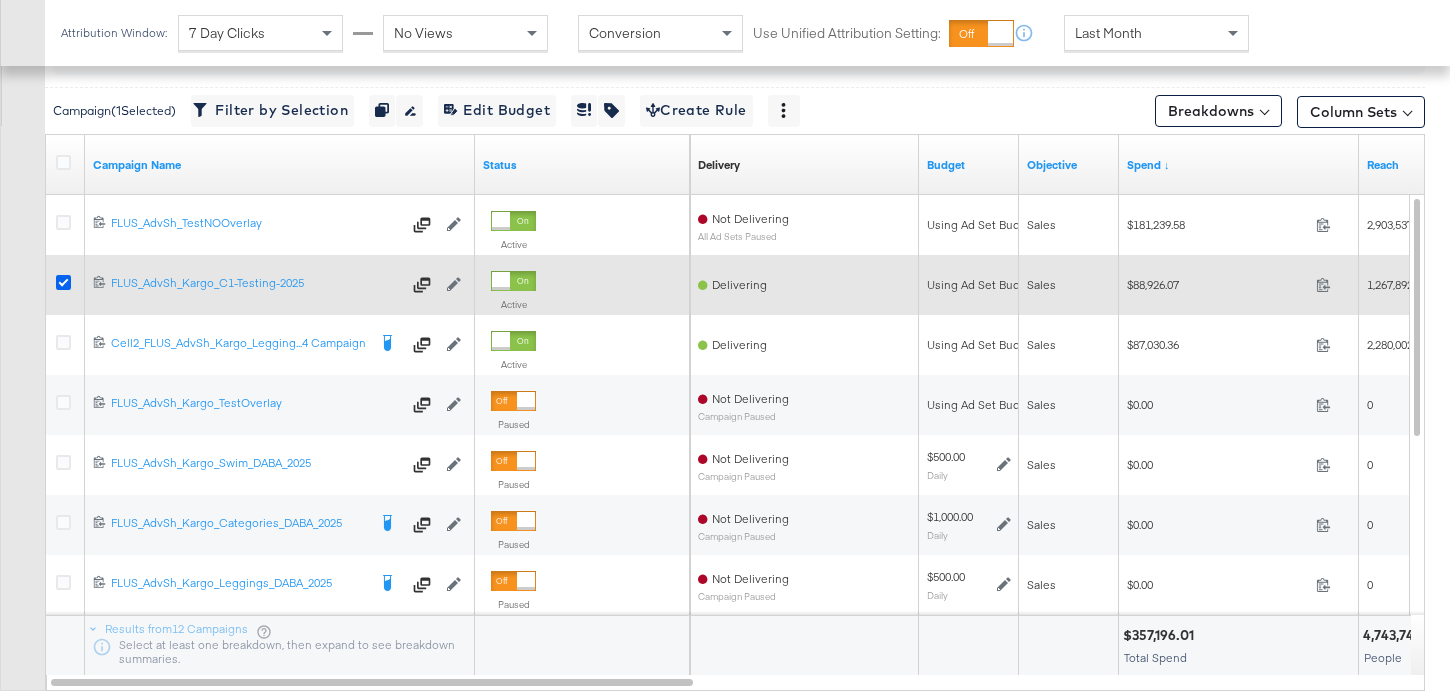 click at bounding box center [63, 282] 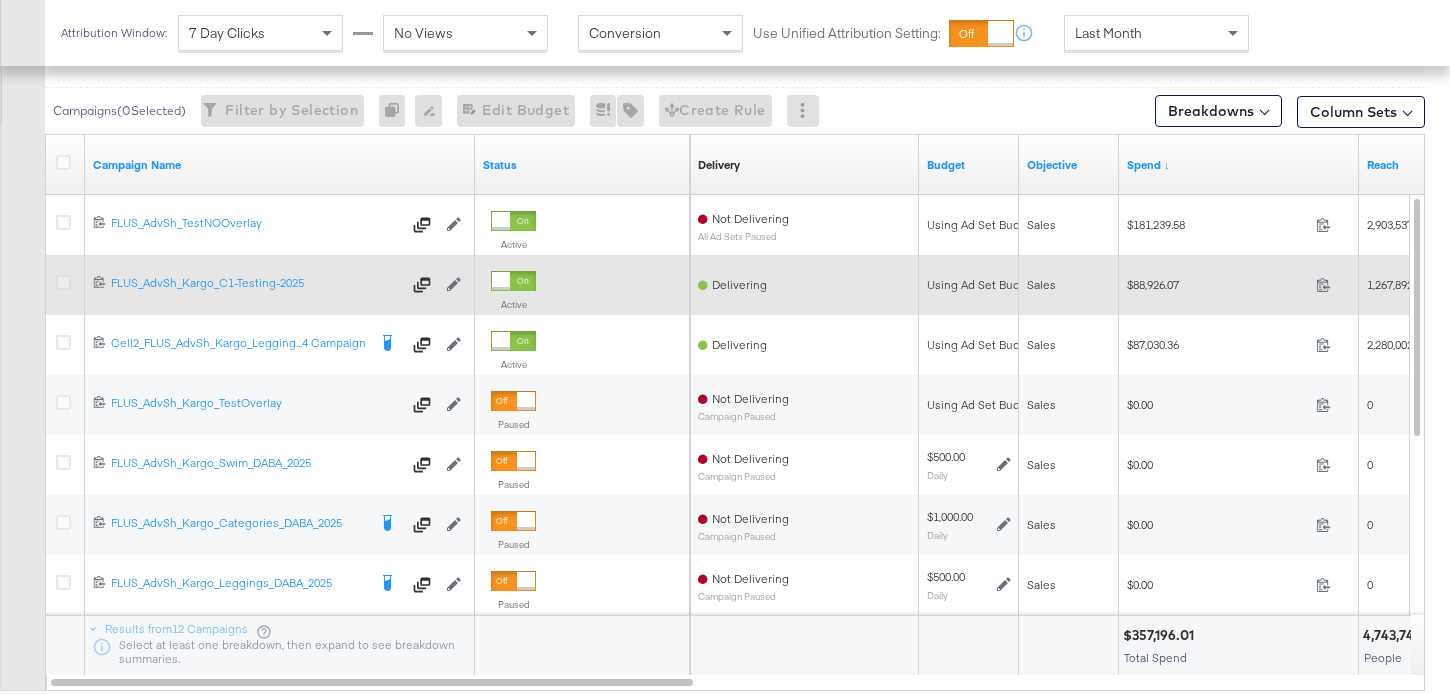 click at bounding box center (63, 282) 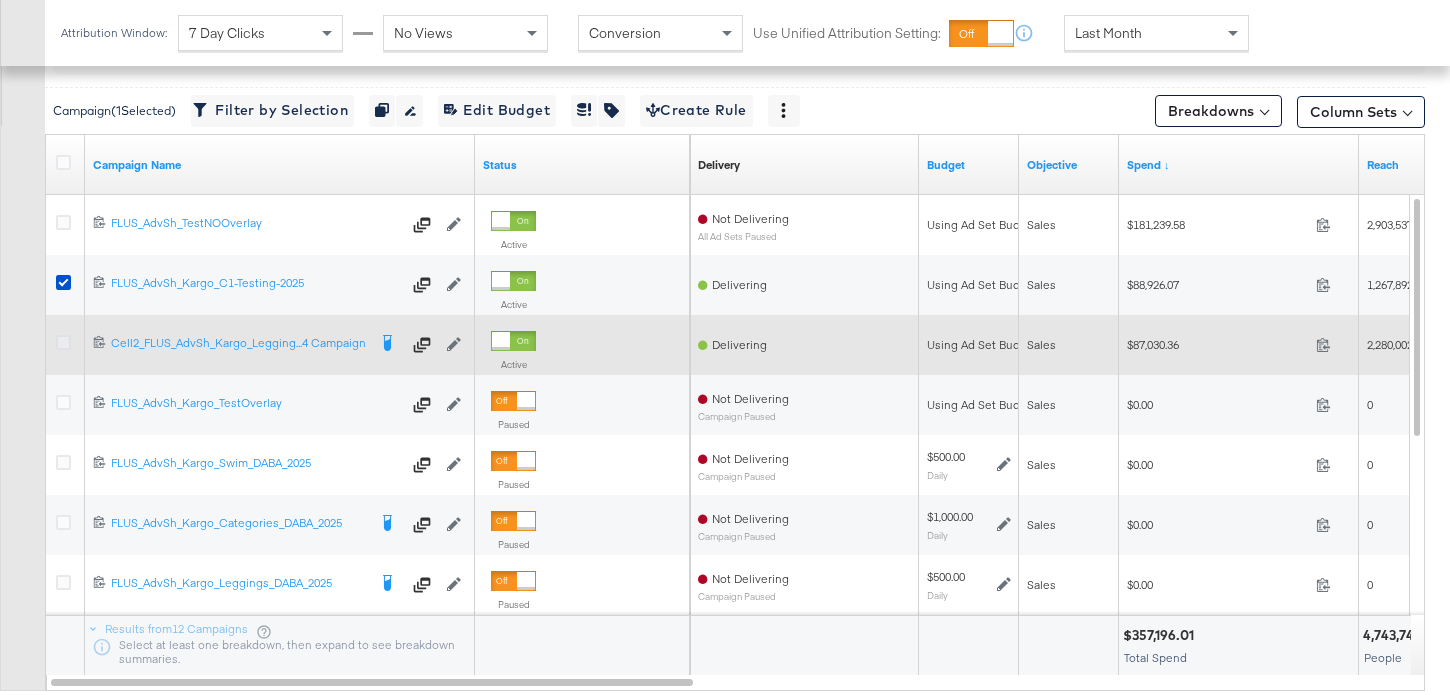 click at bounding box center [63, 342] 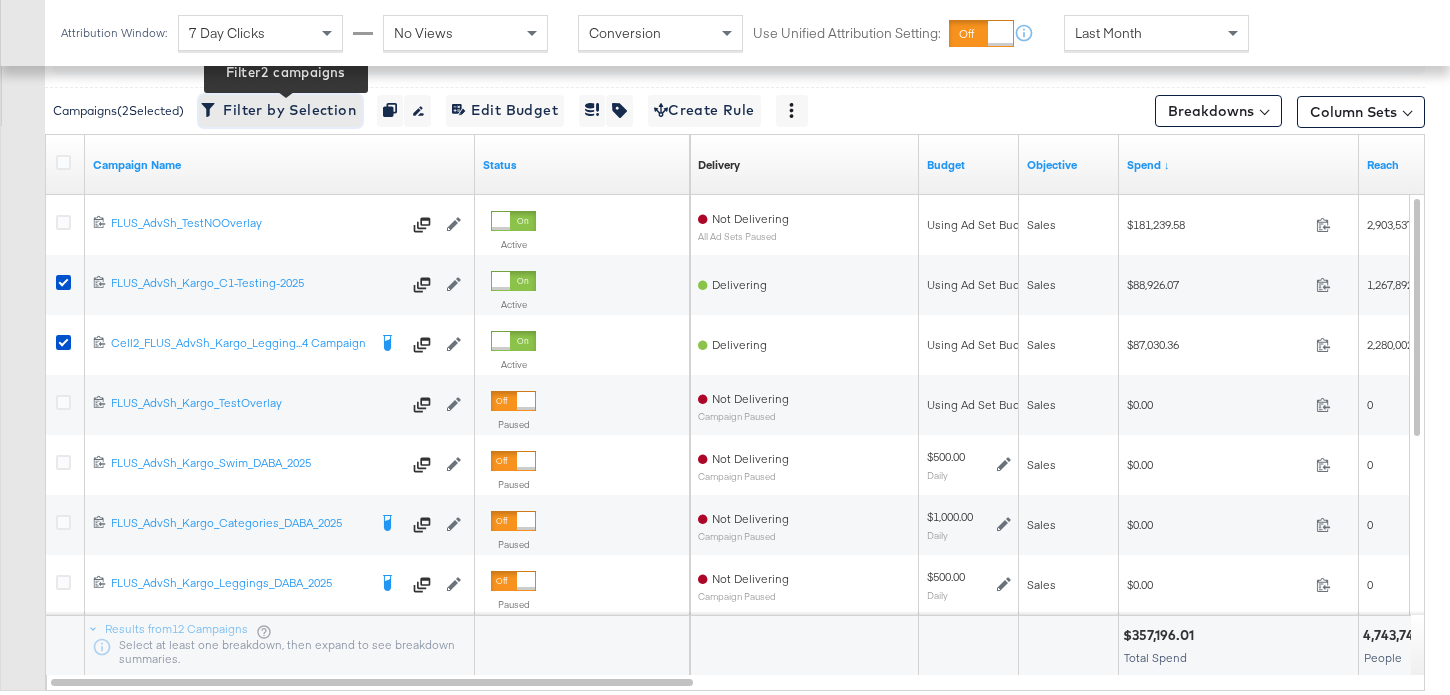 click on "Filter by Selection Filter  2 campaigns" at bounding box center [280, 110] 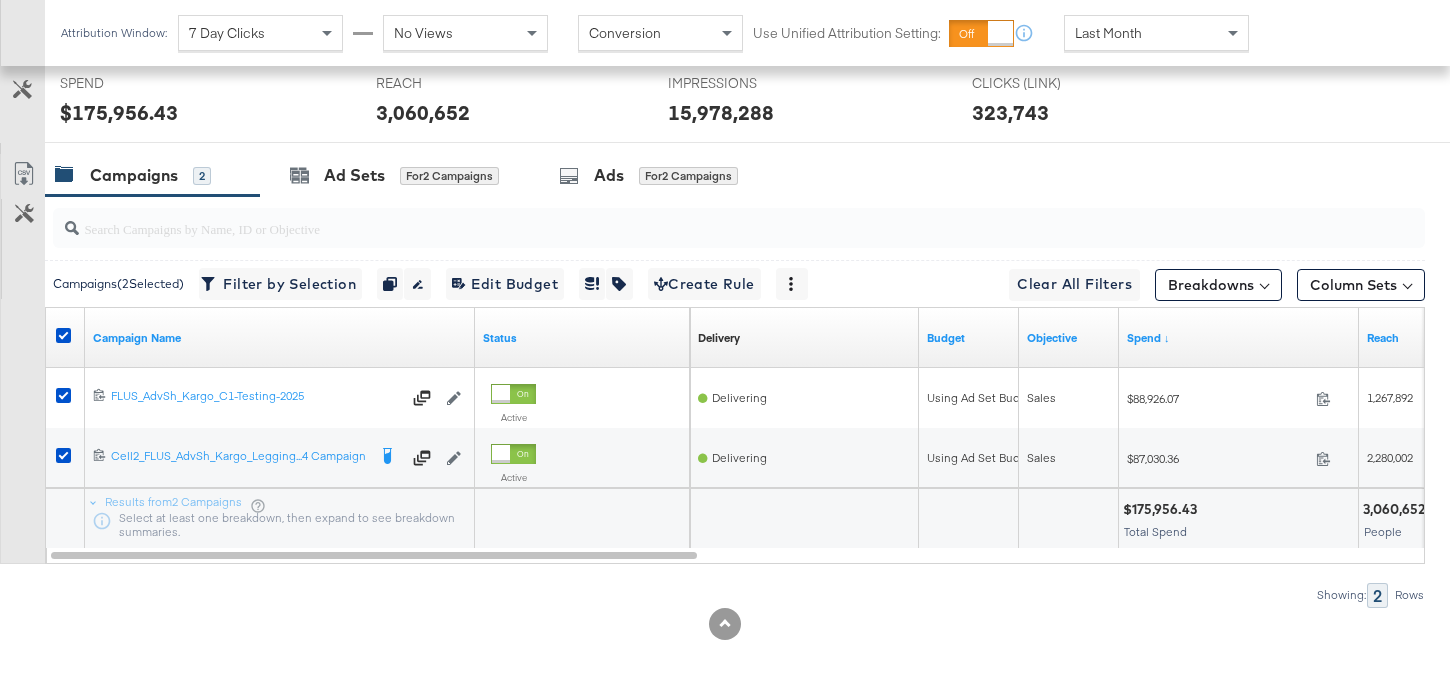 scroll, scrollTop: 808, scrollLeft: 0, axis: vertical 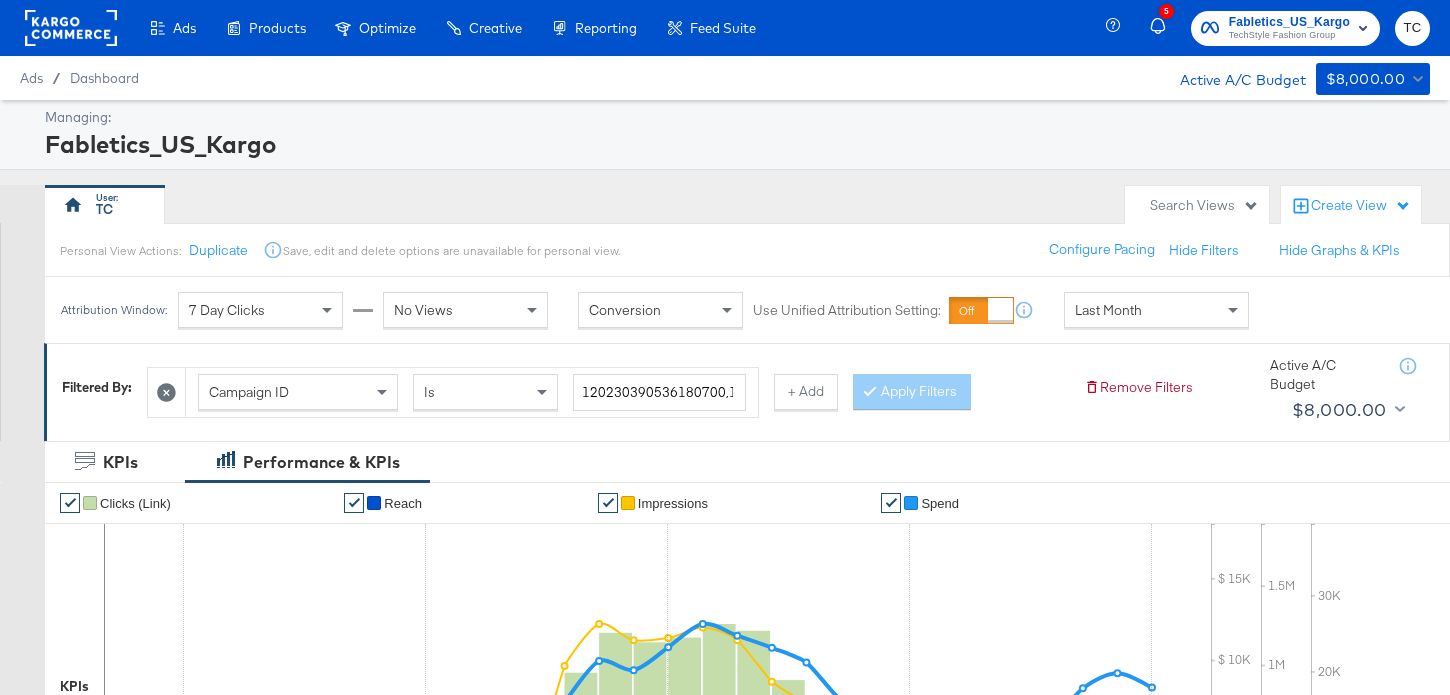 click on "TechStyle Fashion Group" at bounding box center [1289, 36] 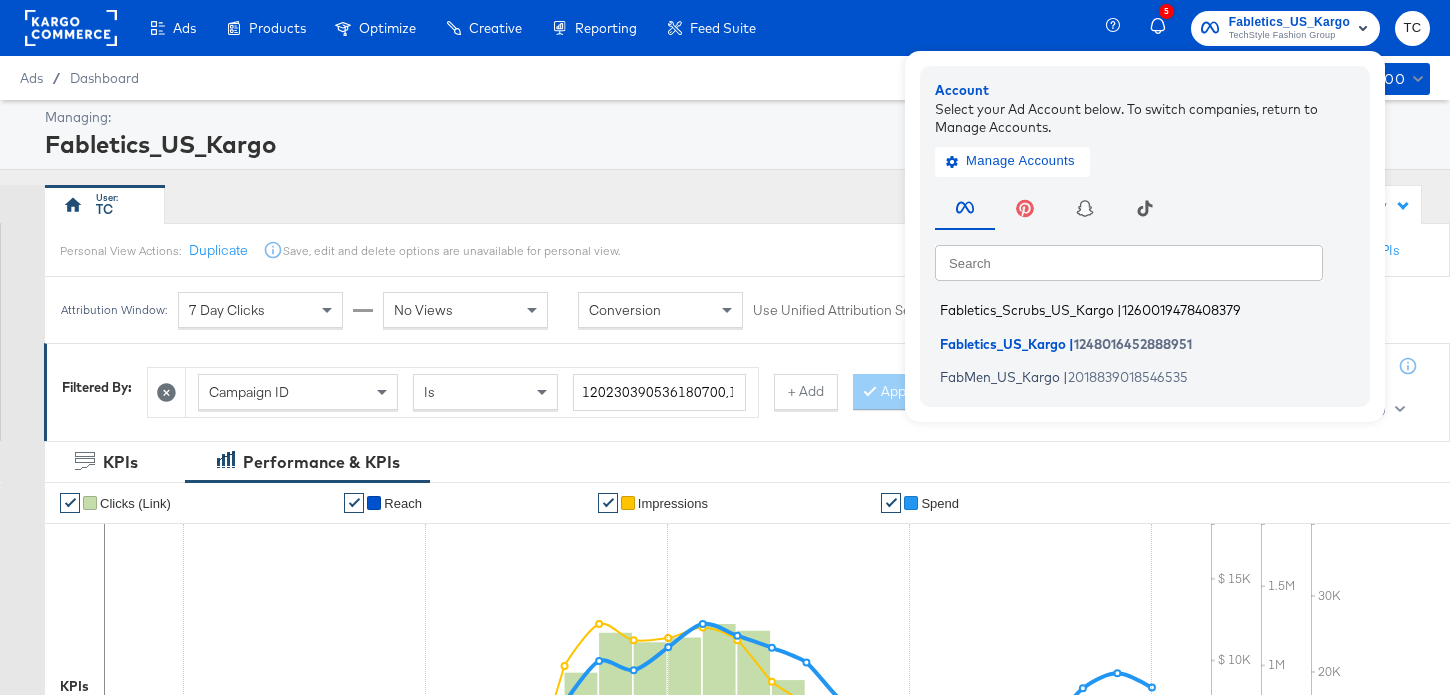 click on "Fabletics_Scrubs_US_Kargo" at bounding box center [1027, 310] 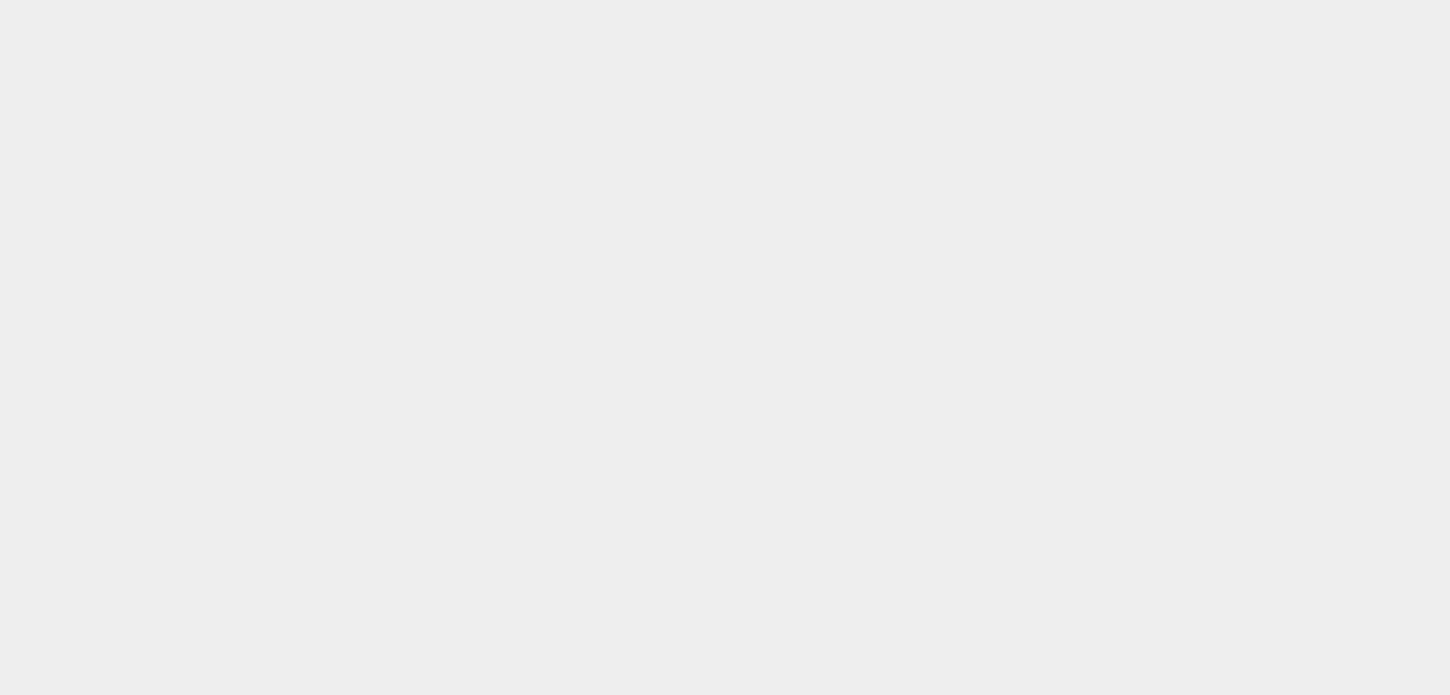 scroll, scrollTop: 0, scrollLeft: 0, axis: both 